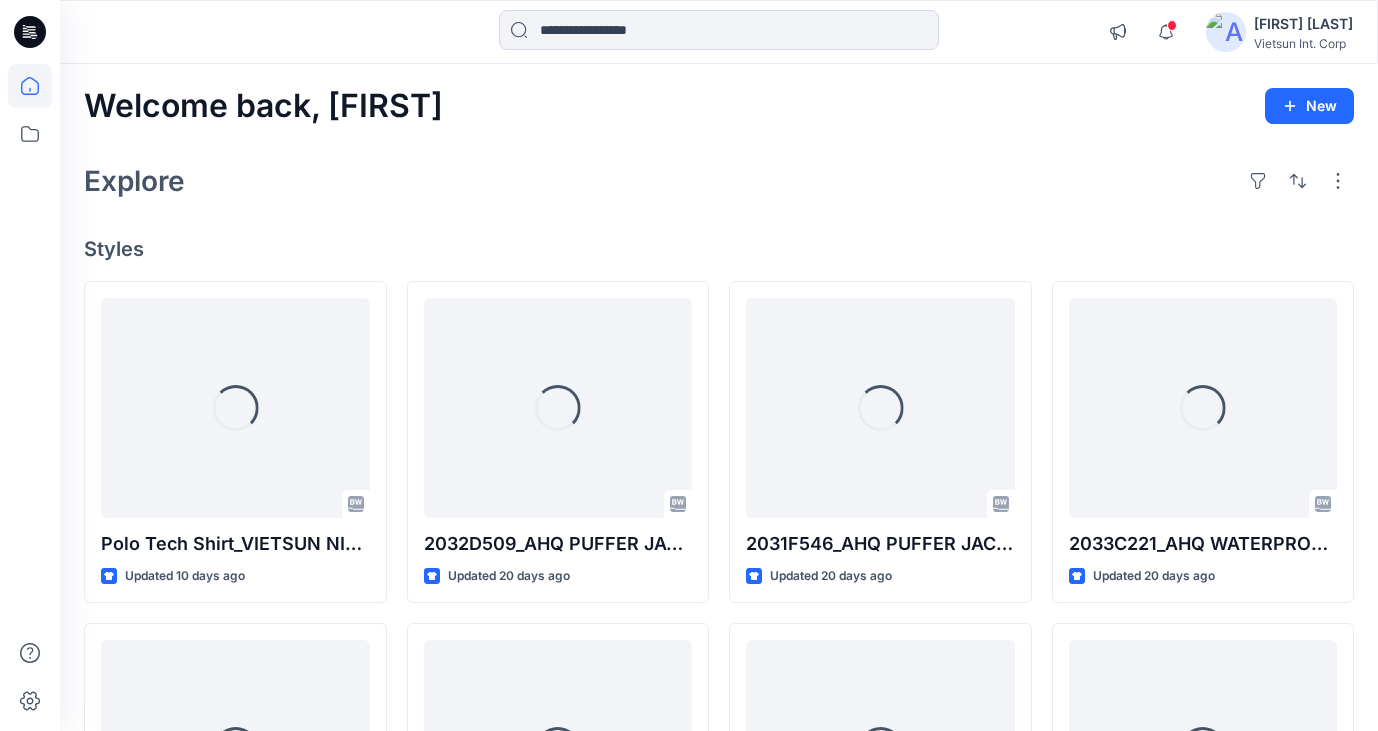 scroll, scrollTop: 0, scrollLeft: 0, axis: both 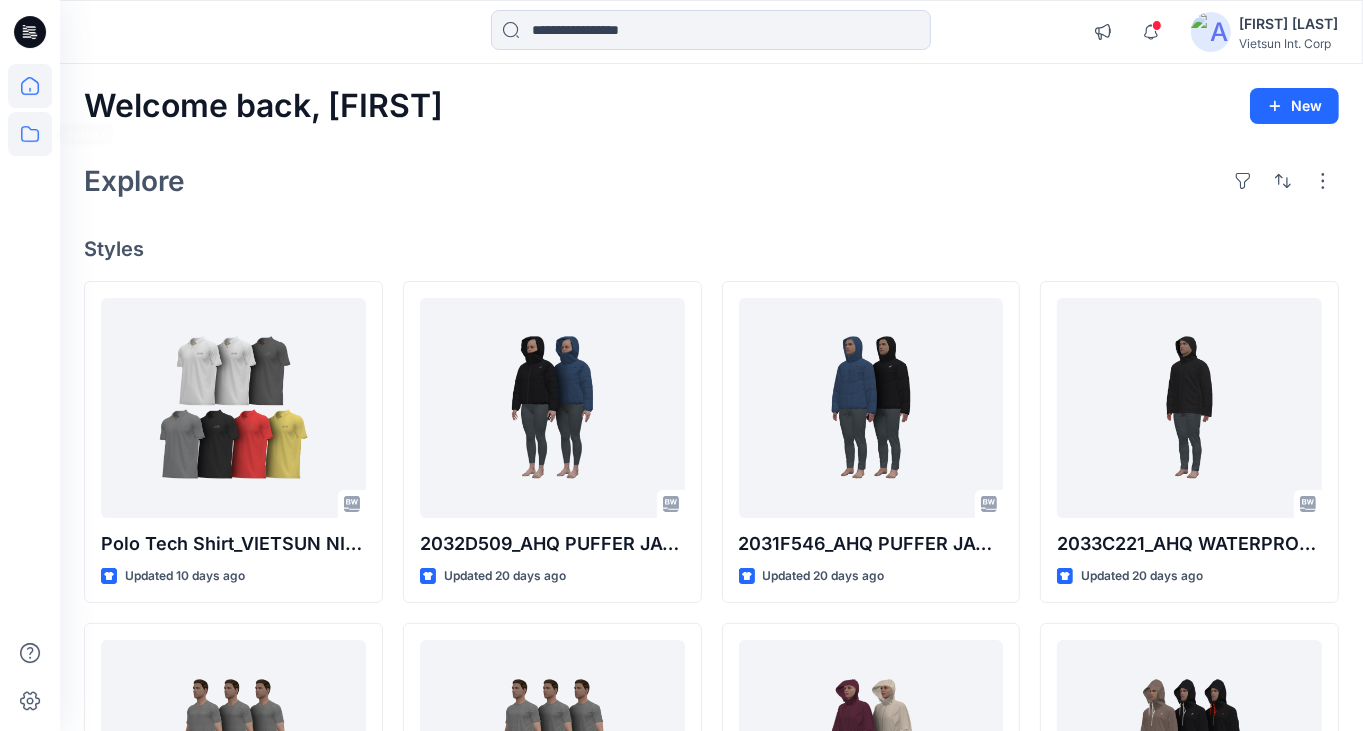 click 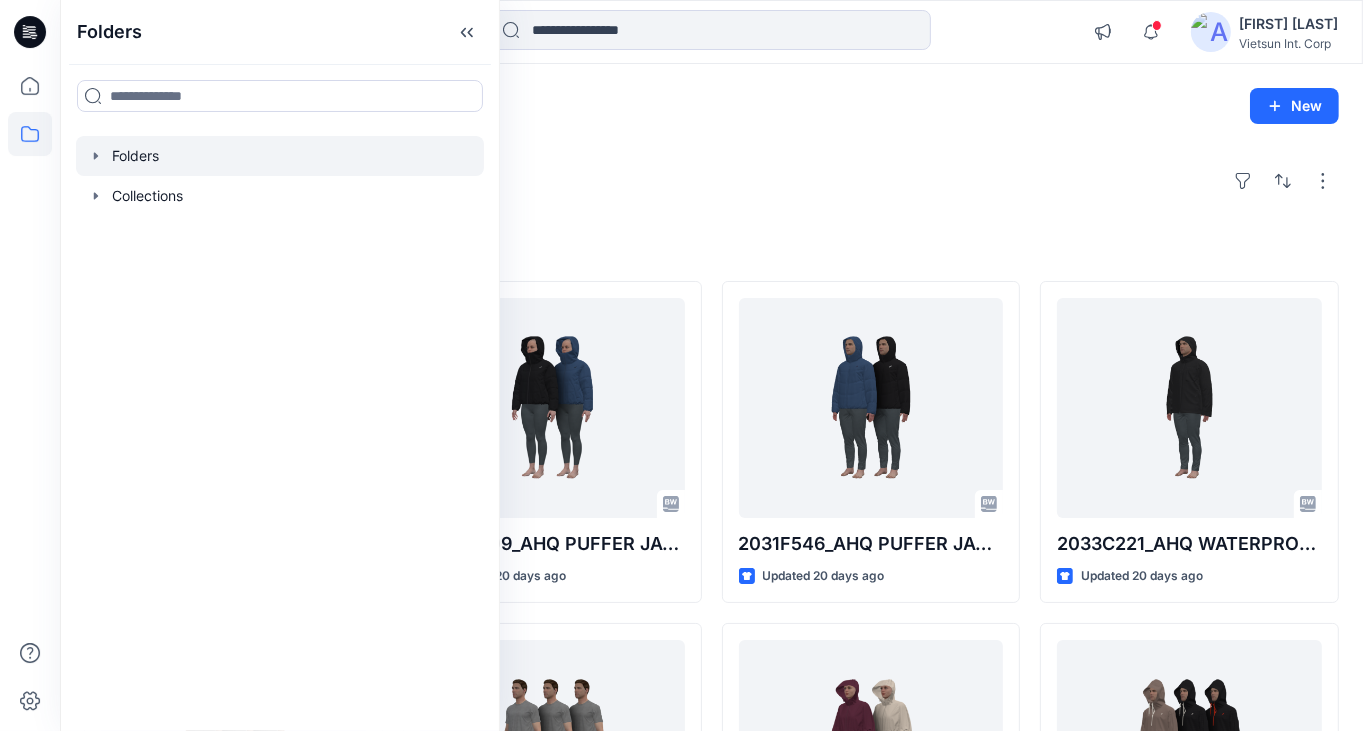 click at bounding box center [280, 156] 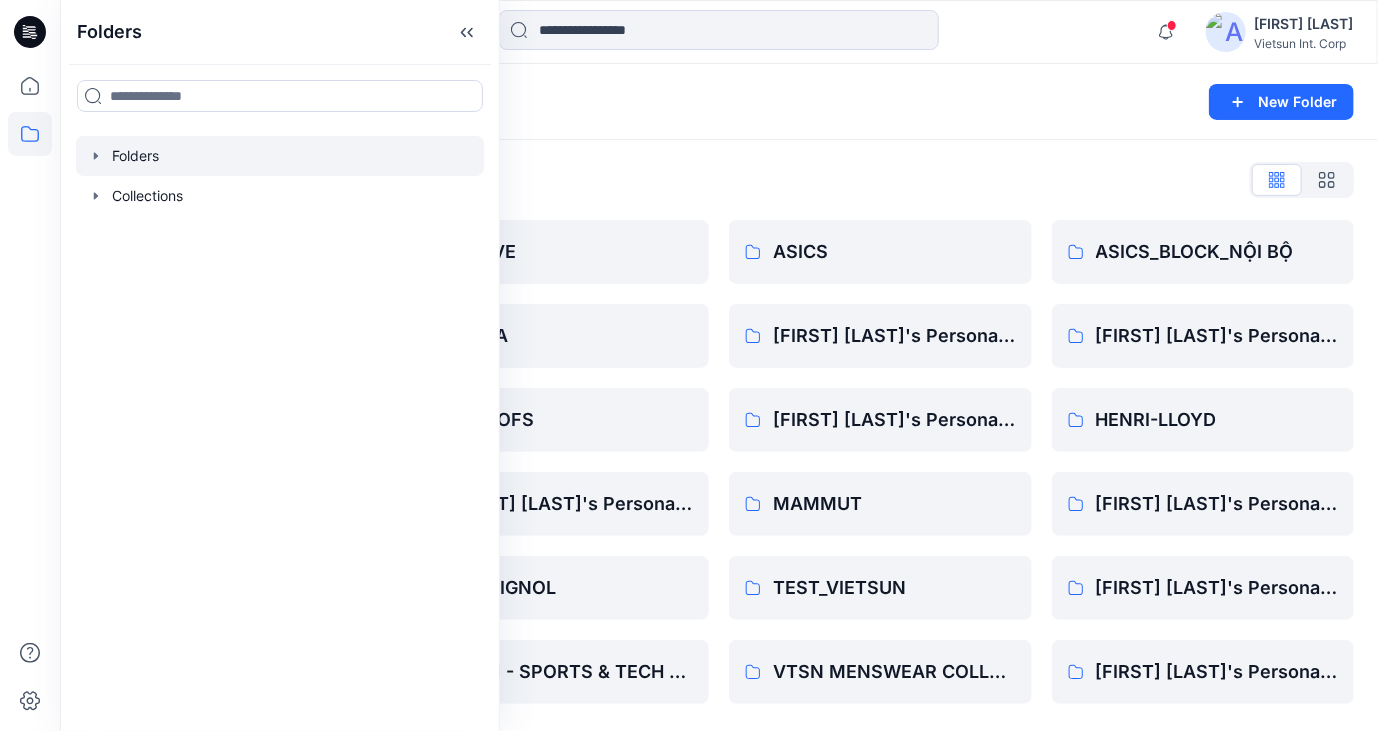 click on "Folders List" at bounding box center (719, 180) 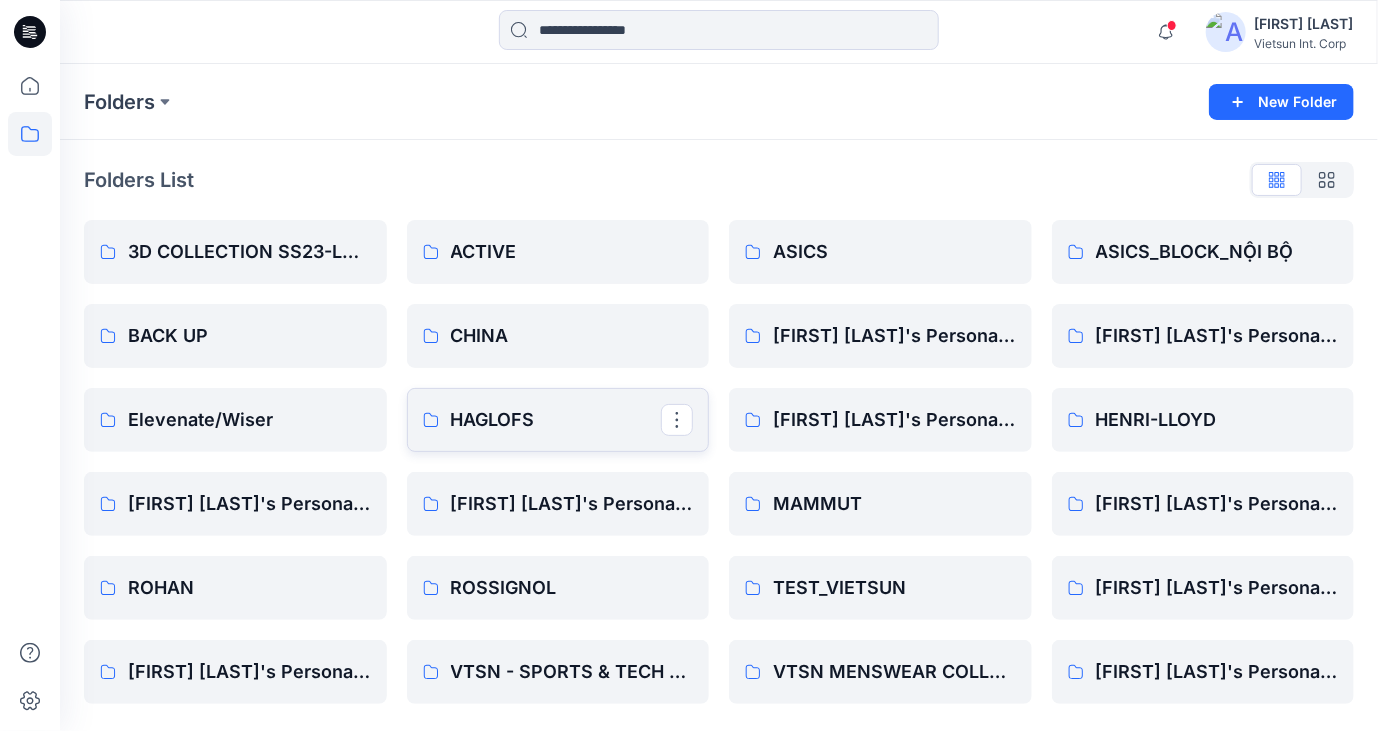 click on "HAGLOFS" at bounding box center (556, 420) 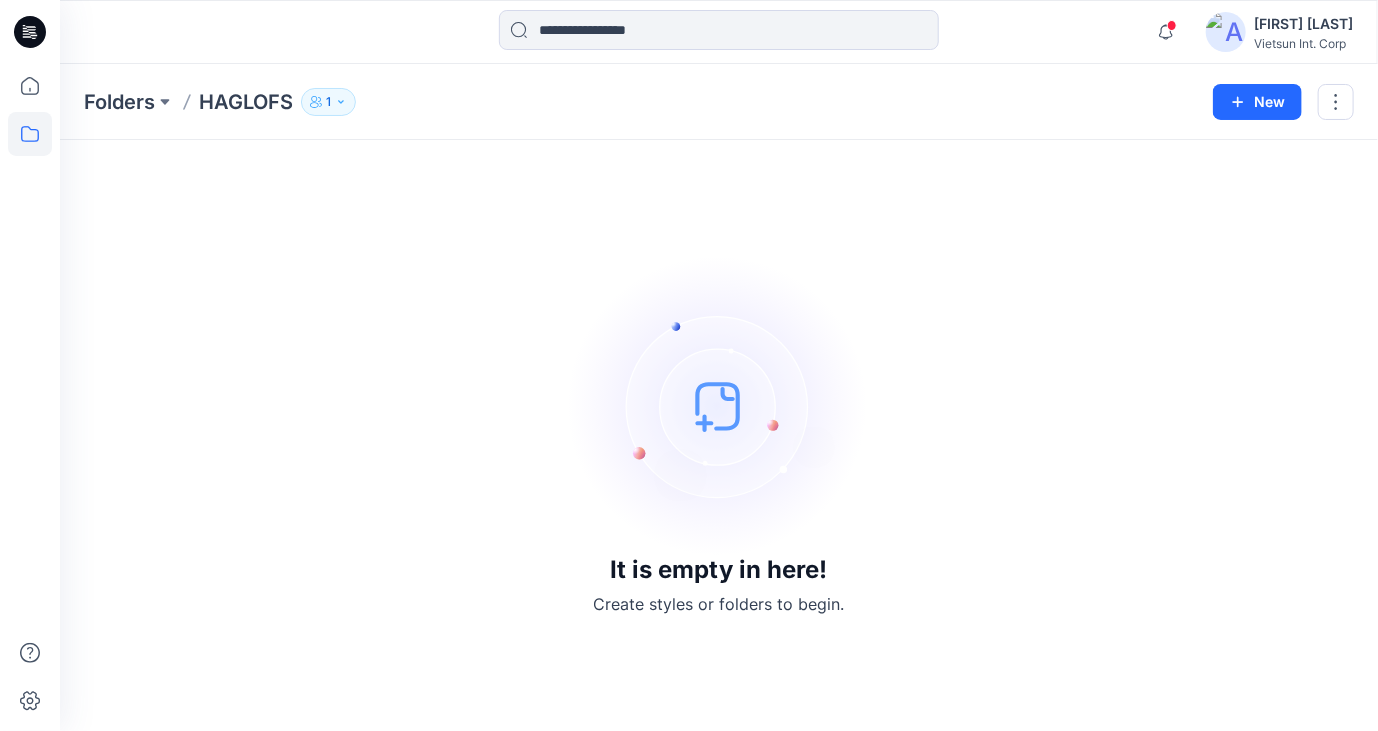 click on "1" at bounding box center (328, 102) 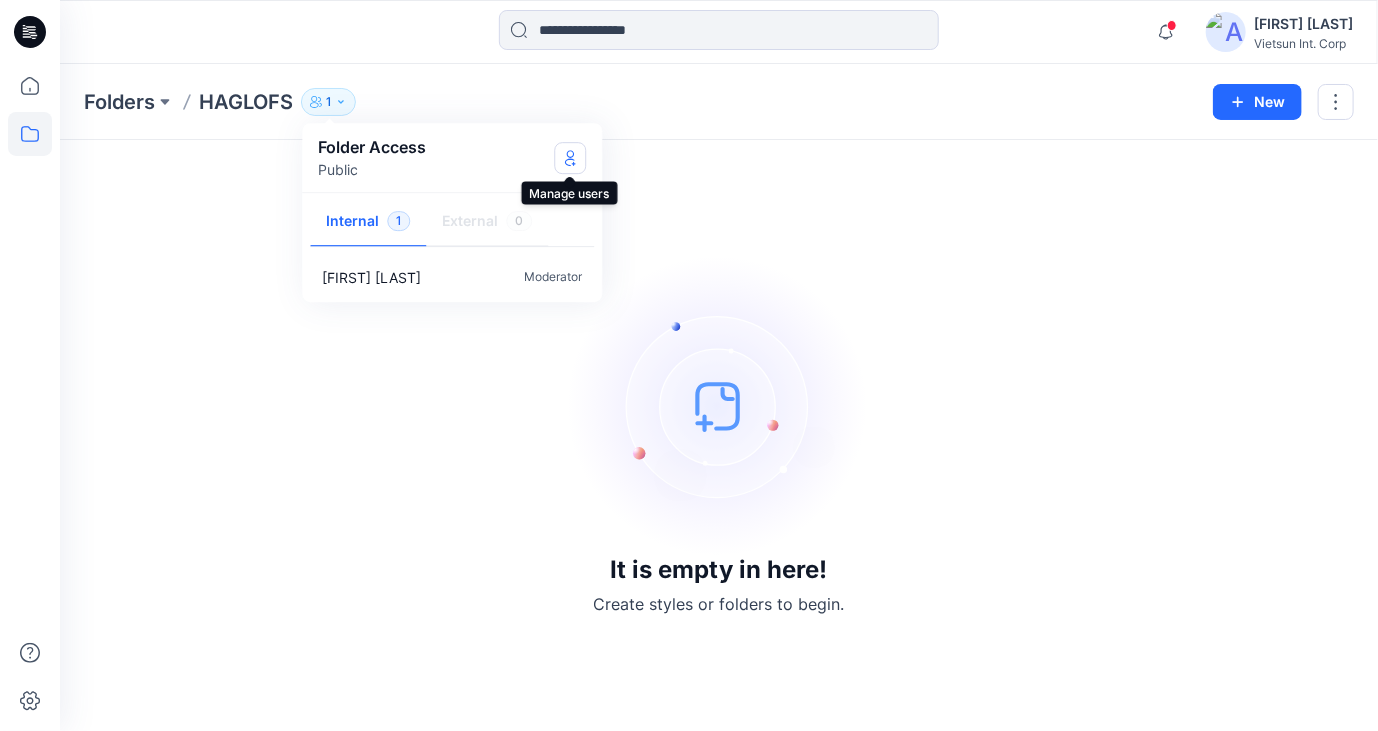 click 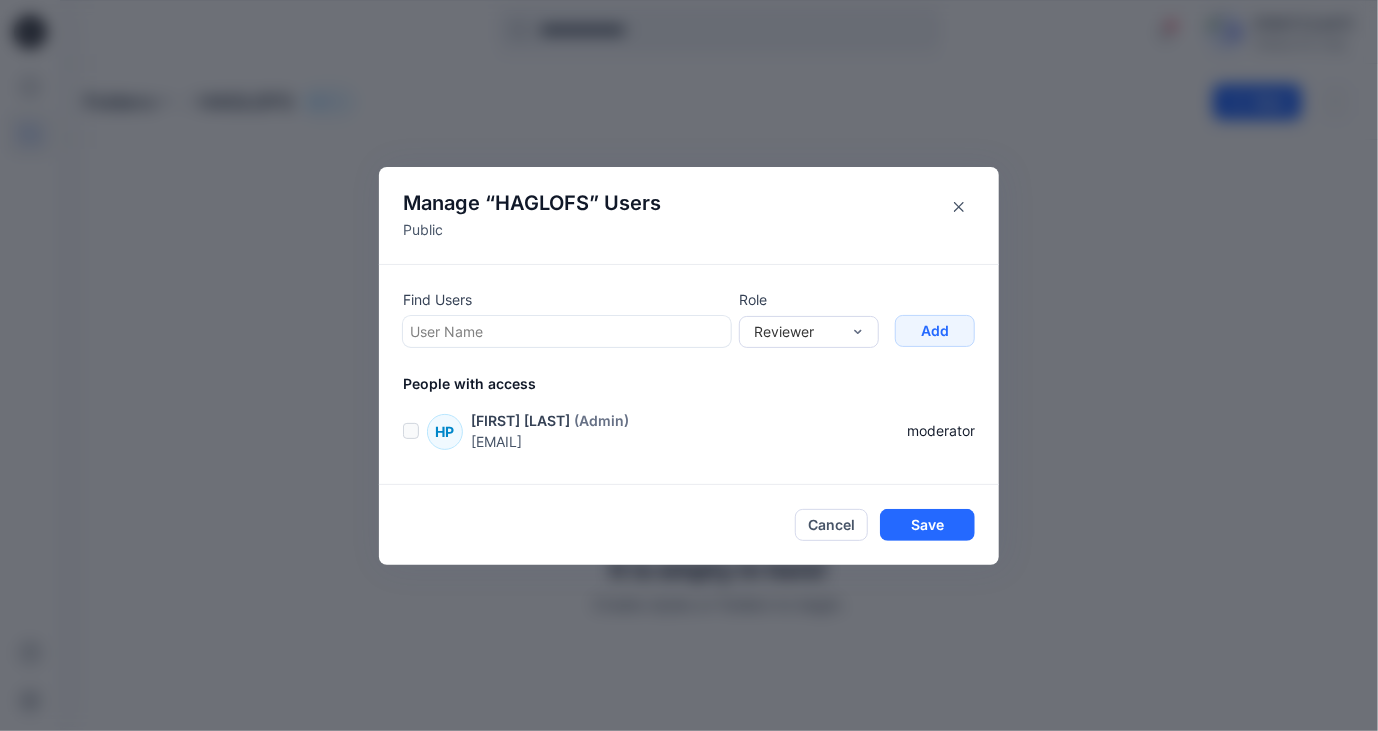 click at bounding box center [567, 331] 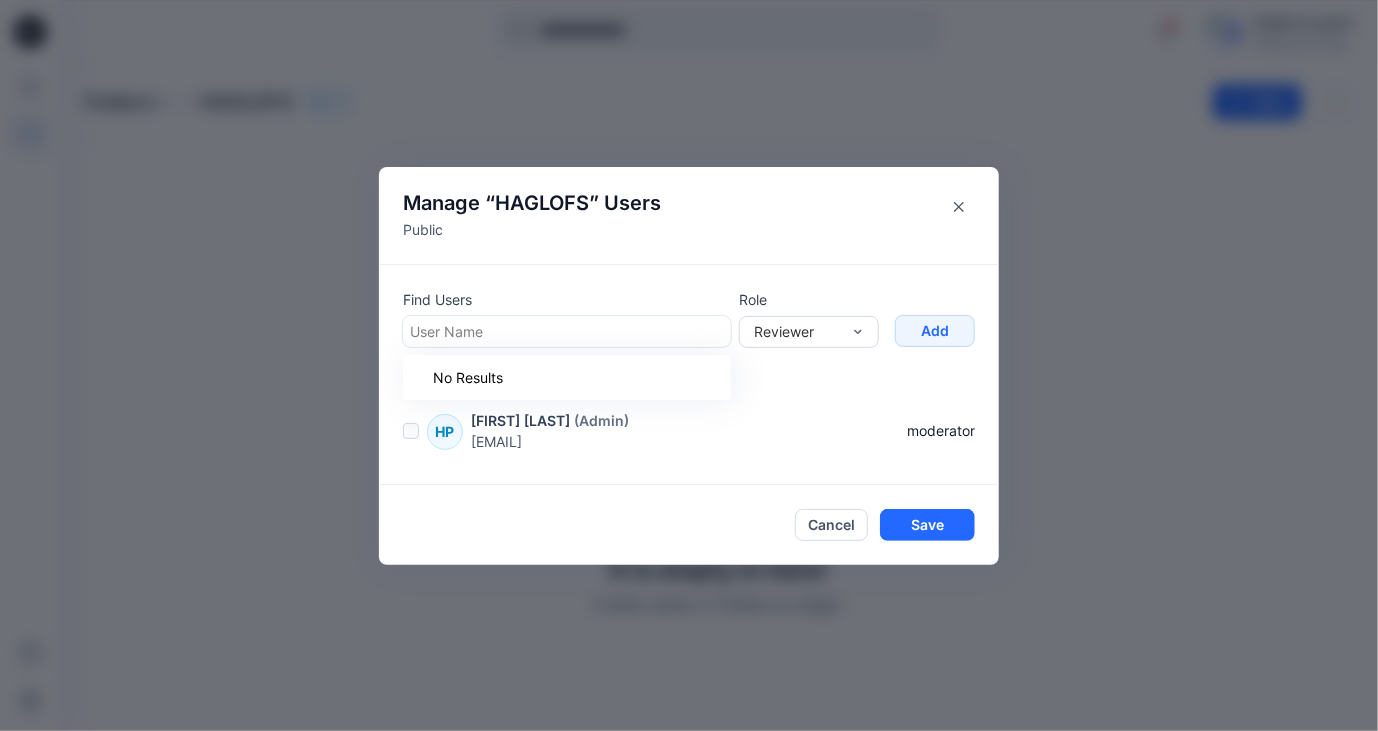 click on "User Name" at bounding box center [565, 331] 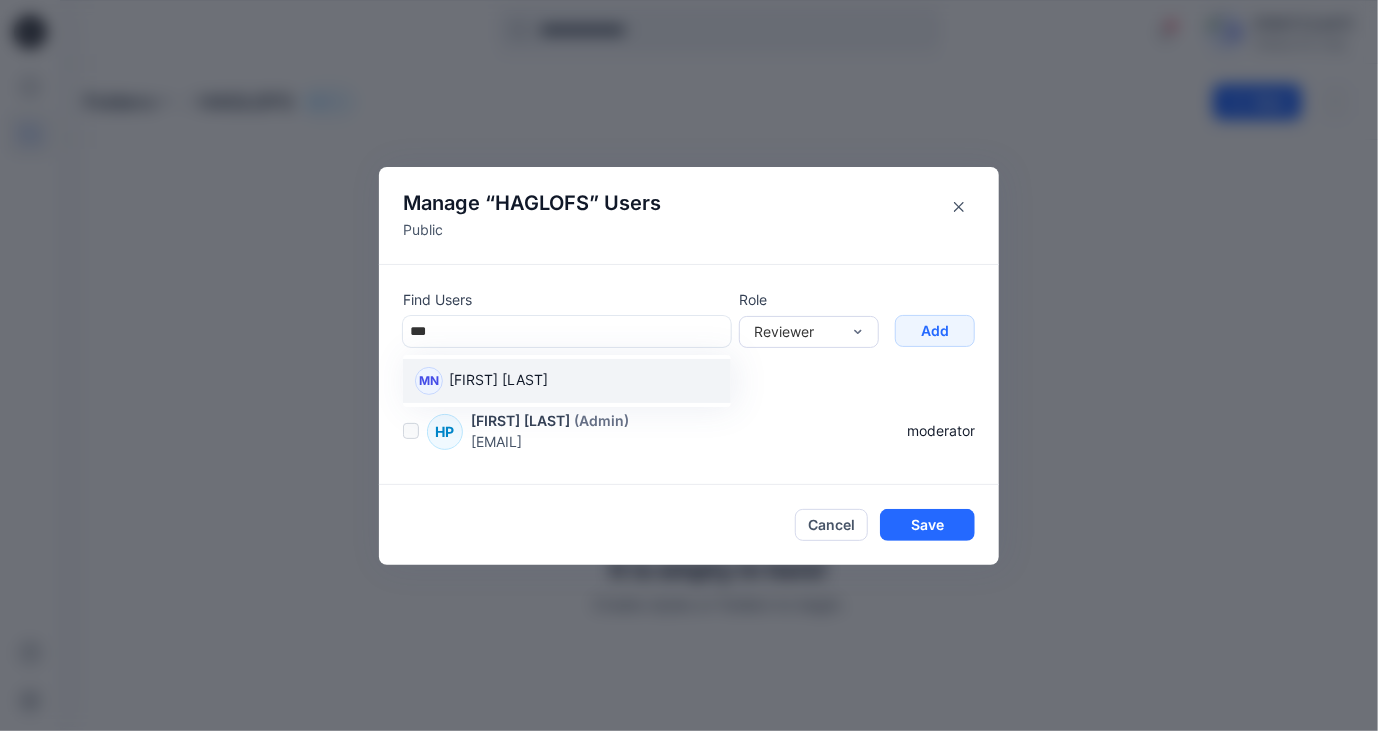 type on "***" 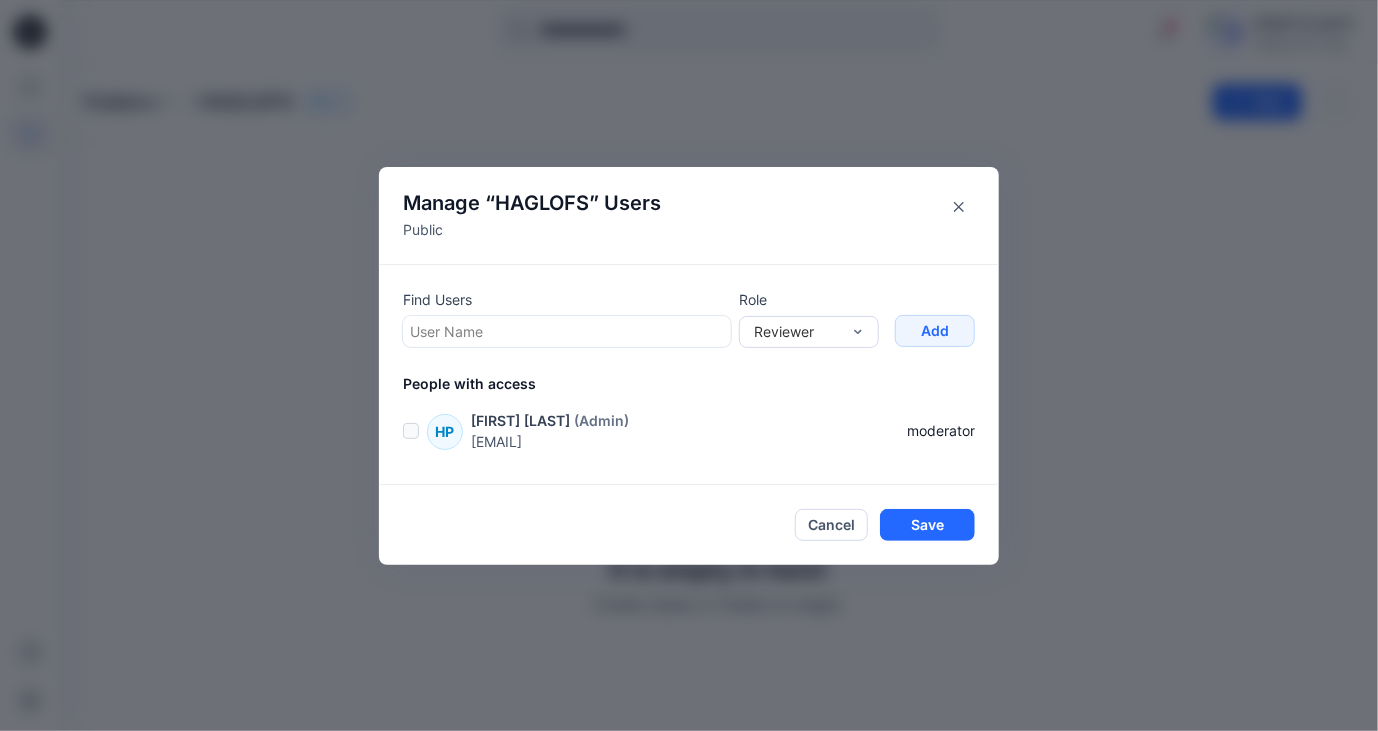 click on "Manage “ HAGLOFS ” Users Public Find Users User Name Role Reviewer Add People with access HP [FIRST] [LAST]  (Admin) [EMAIL] moderator Cancel Save" at bounding box center (689, 365) 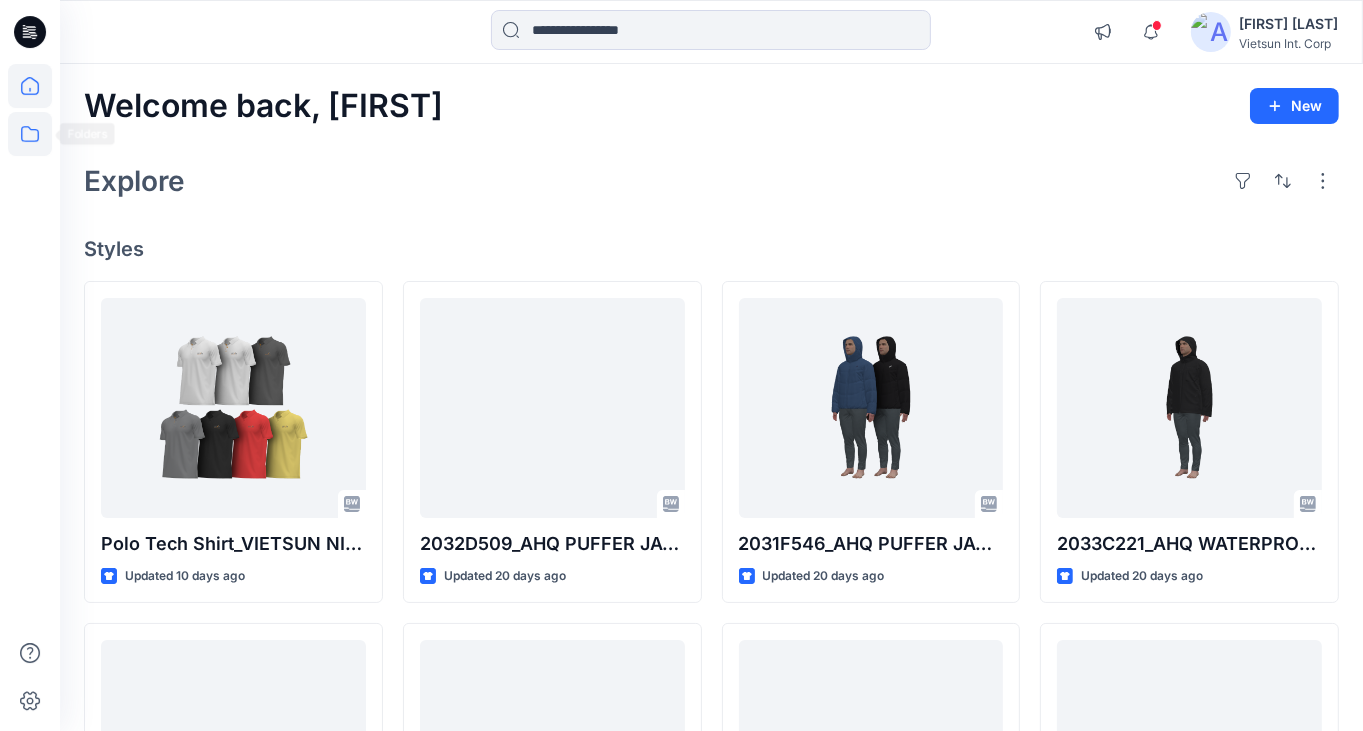 click 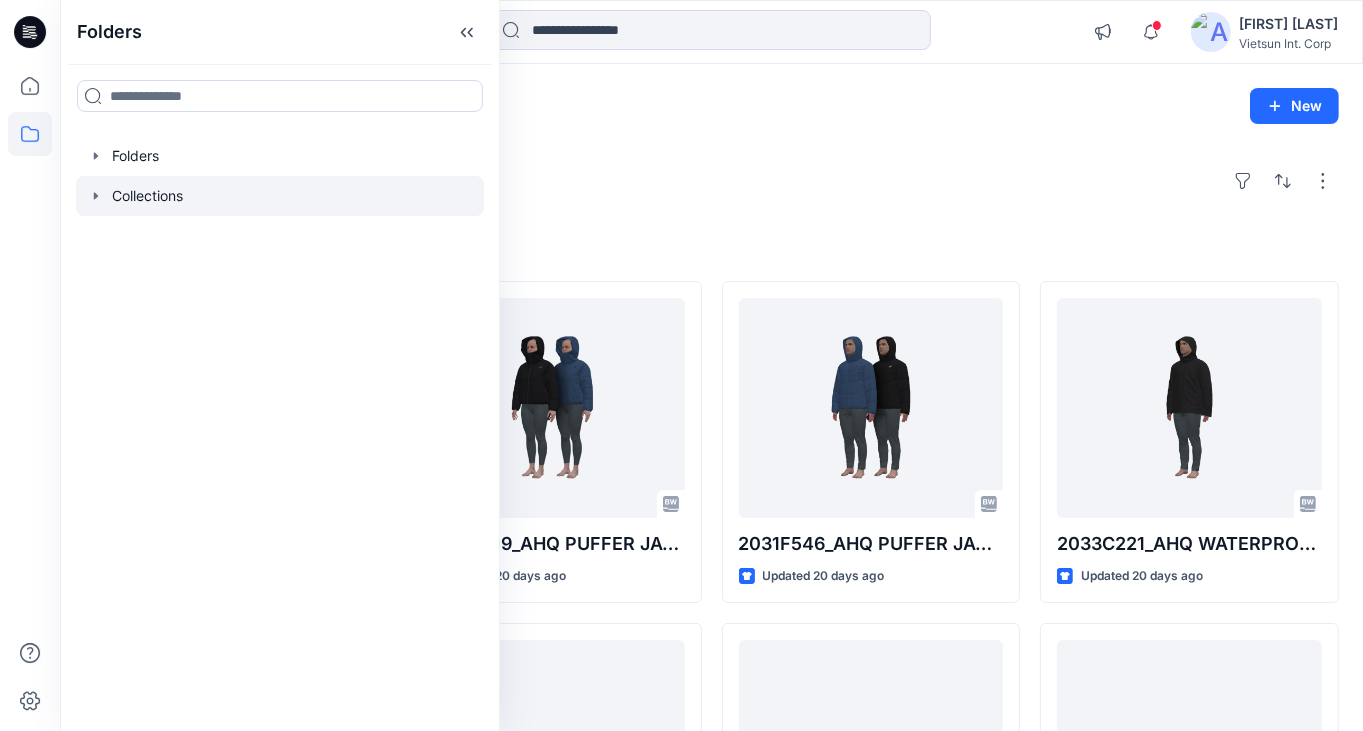 click at bounding box center (280, 196) 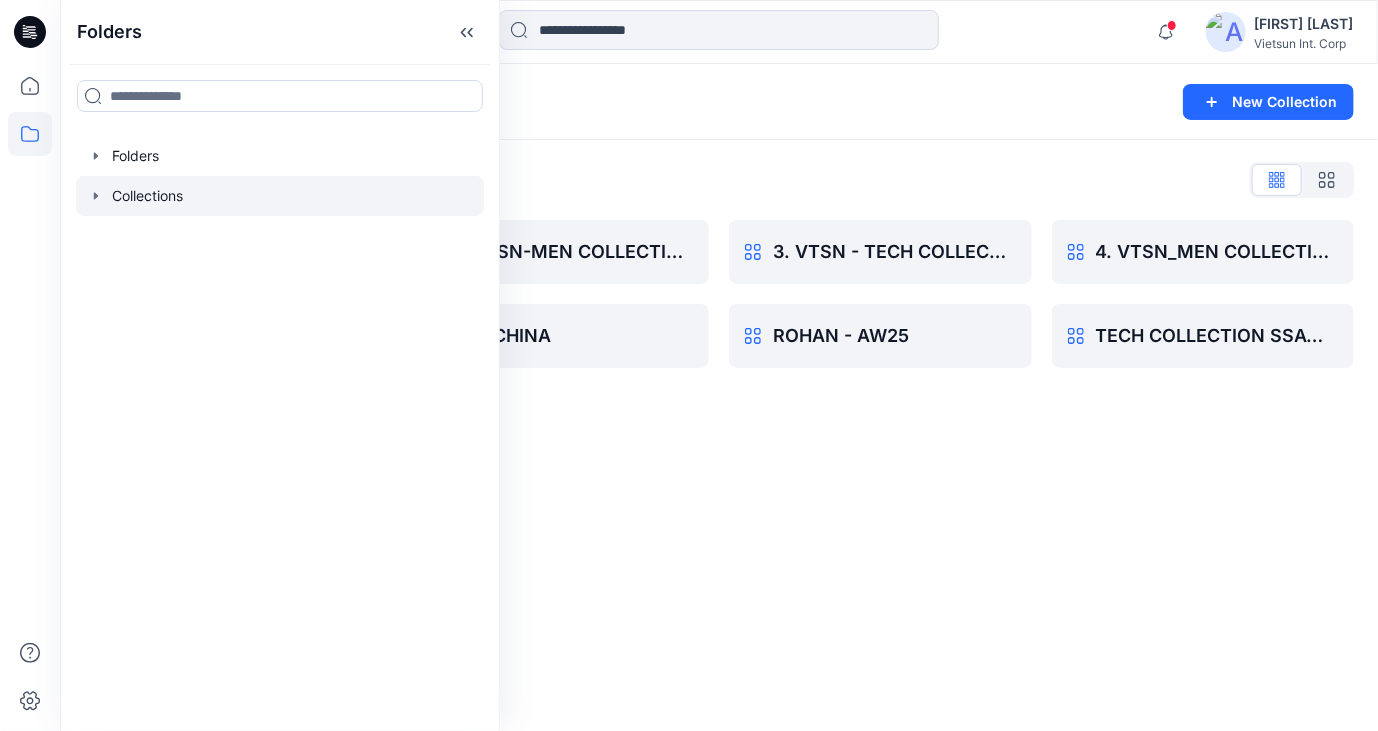 click on "Collections New Collection Collections List 1. VTSN - TECH COLLECTION SSAW25 EX 2. VTSN-MEN COLLECTION SS25 HAG CHINA 3. VTSN - TECH COLLECTION SS26 ROHAN - AW25 4. VTSN_MEN COLLECTION AW25 TECH COLLECTION SSAW24/25 - Q3Q4" at bounding box center (719, 397) 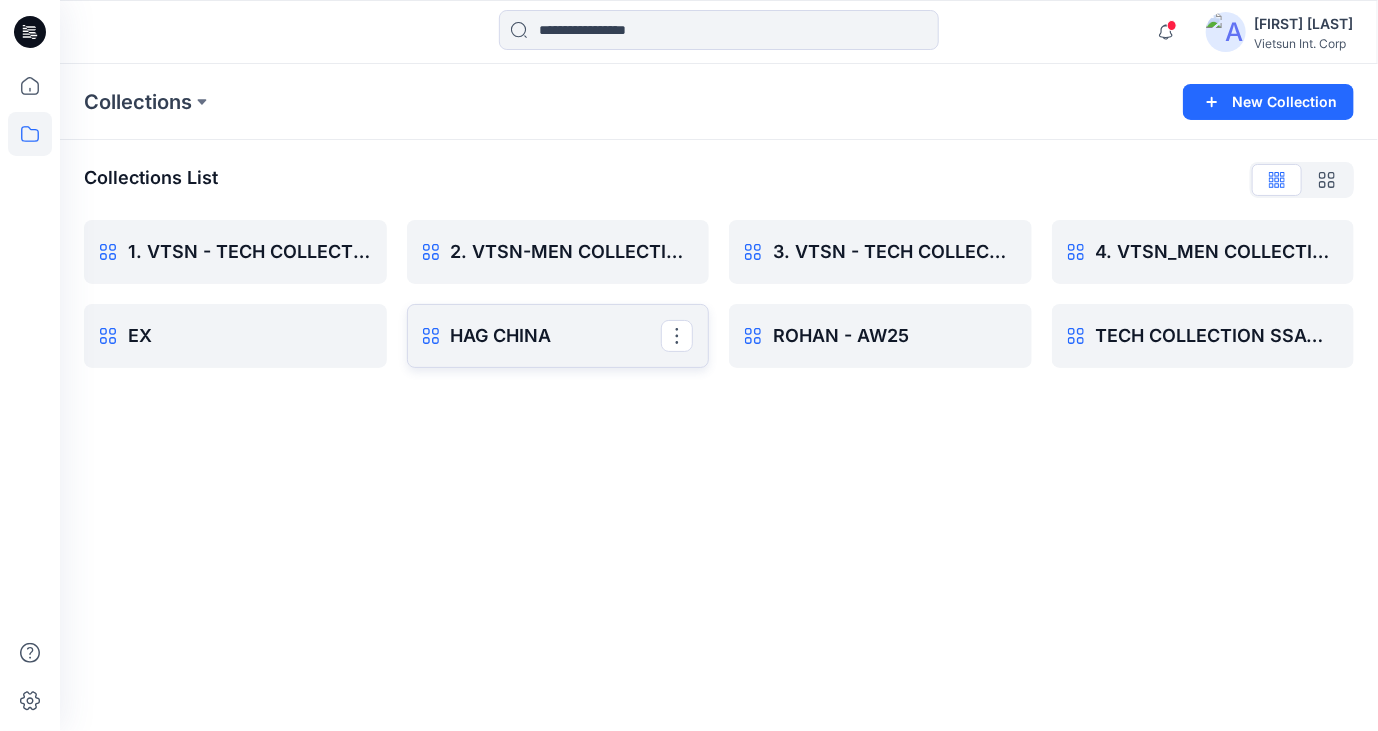 click on "HAG CHINA" at bounding box center (556, 336) 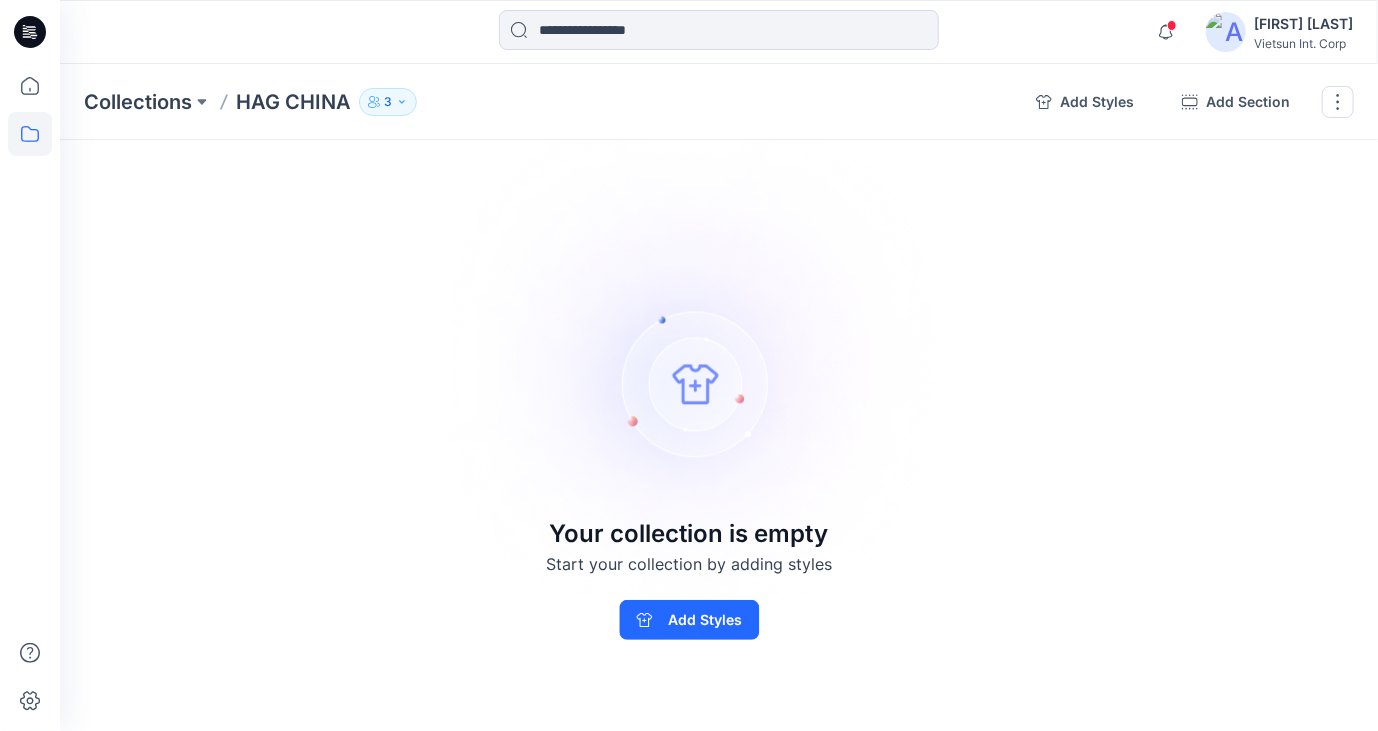 click on "3" at bounding box center (388, 102) 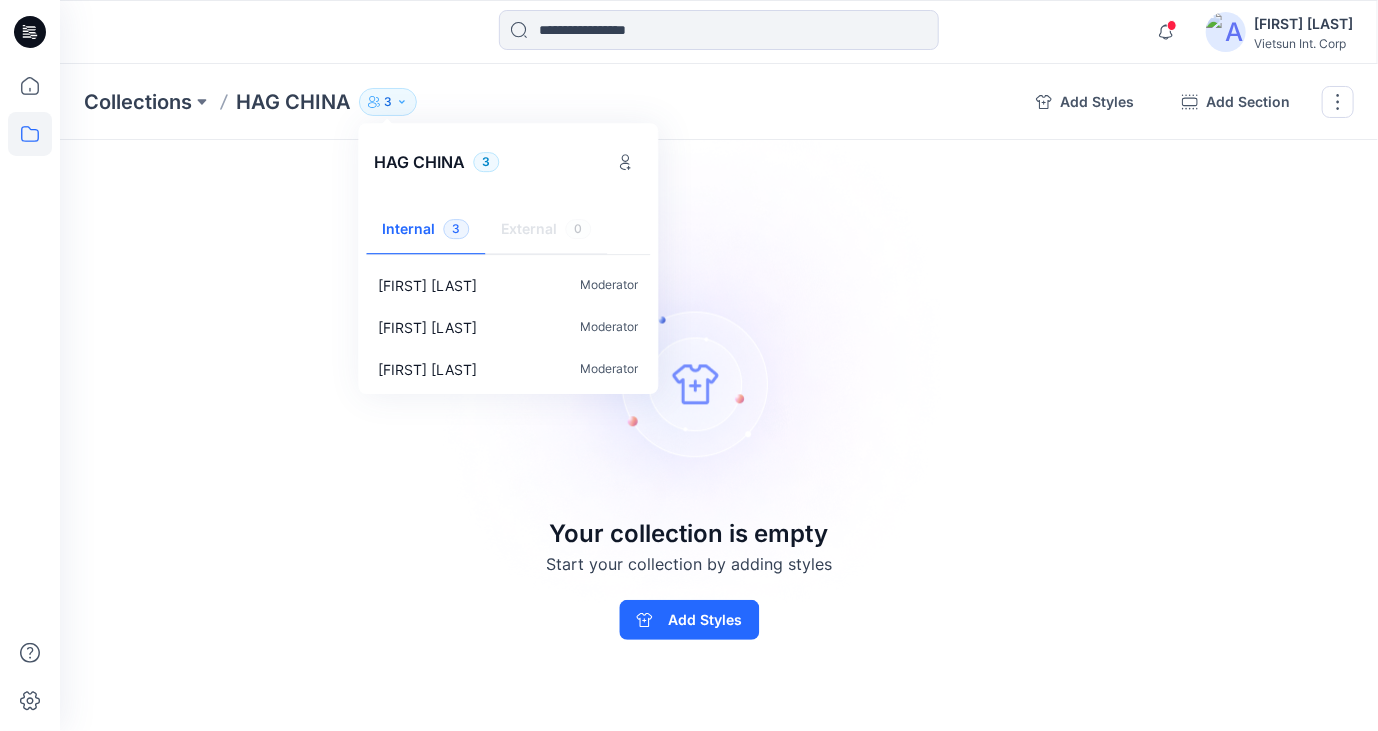 click on "Collections HAG CHINA 3 HAG CHINA 3 Internal 3 External 0 [FIRST] [LAST] Moderator [FIRST] [LAST] Moderator [FIRST] [LAST] Moderator Add Styles Add Section Rename Collection Clone Collection Delete Collection Your collection is empty Start your collection by adding styles Add Styles" at bounding box center [719, 397] 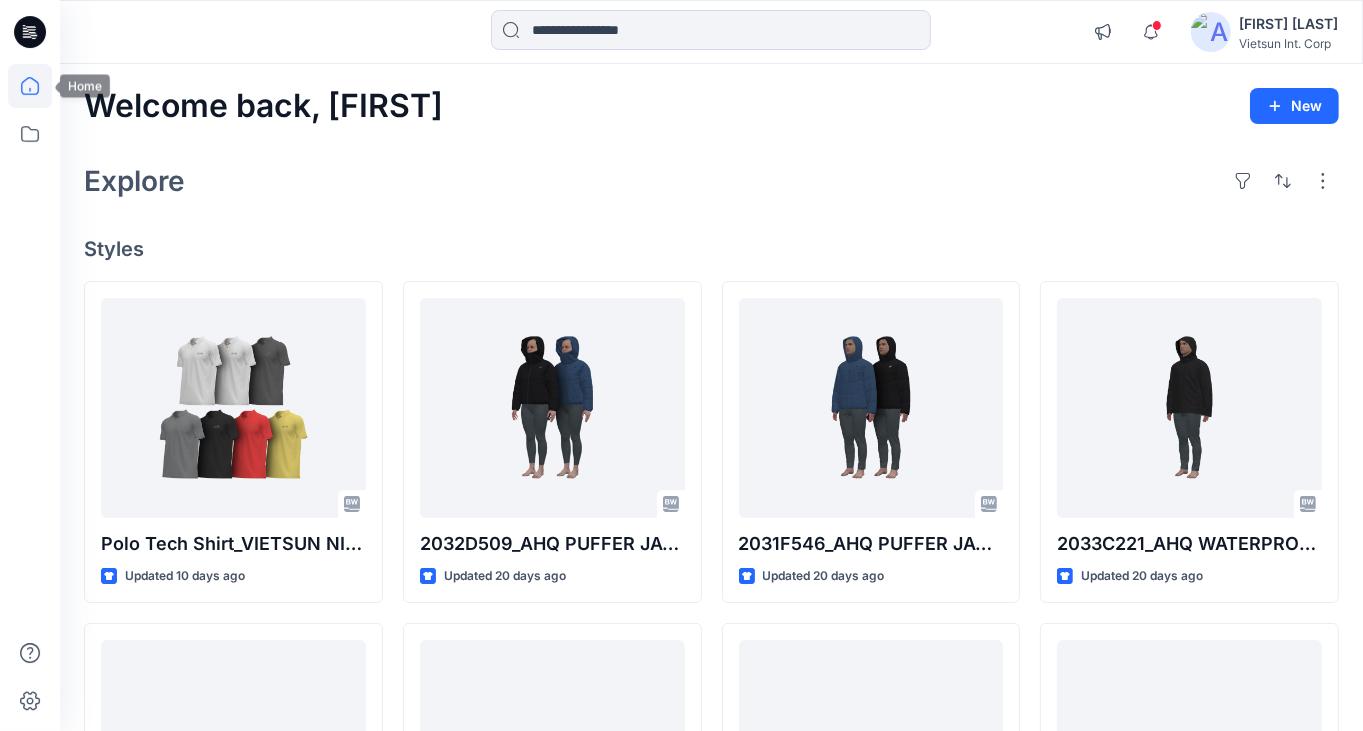 click 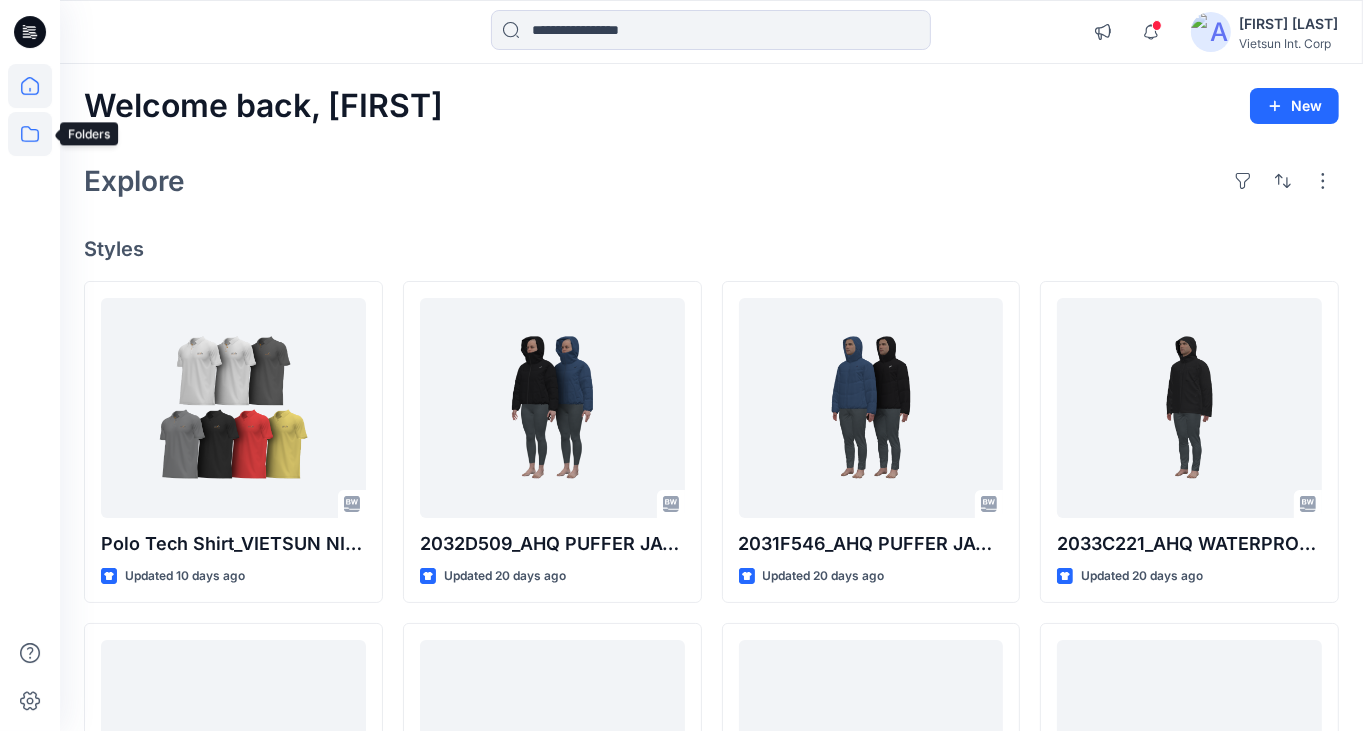 click 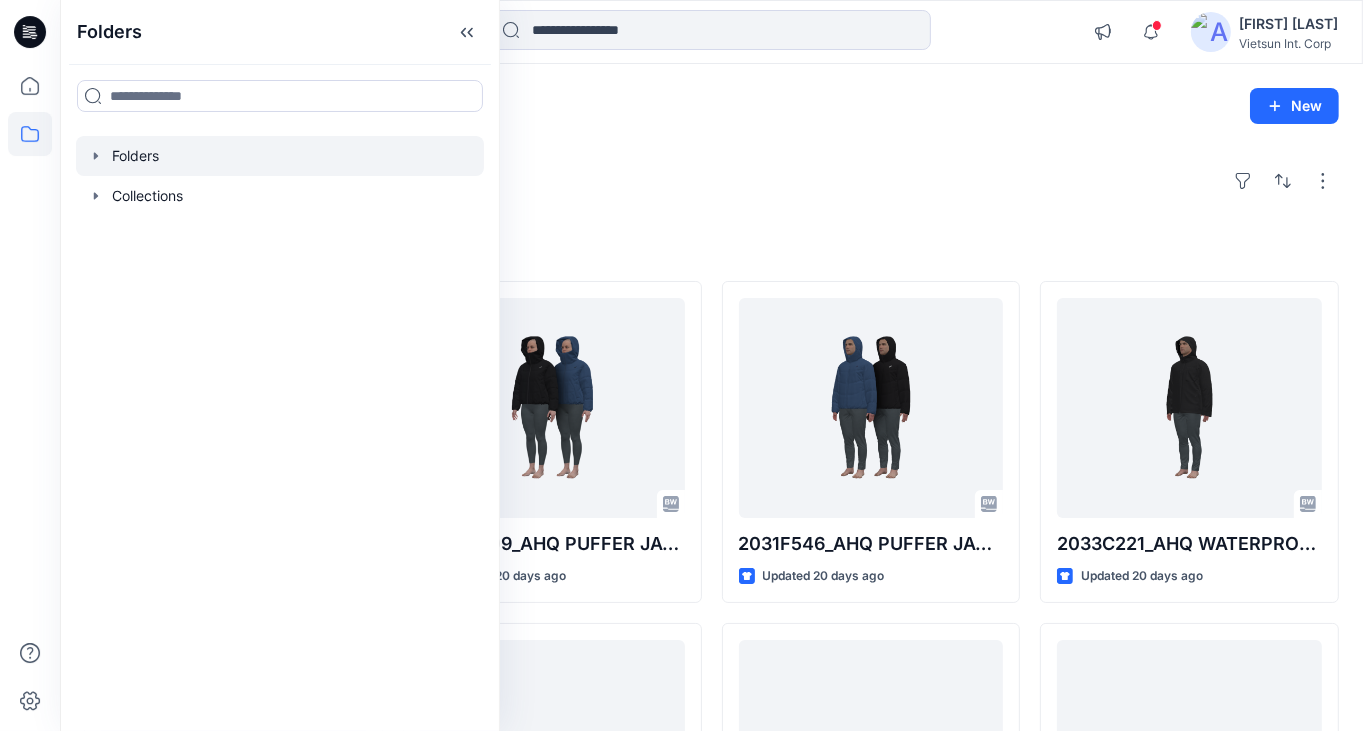 click at bounding box center [280, 156] 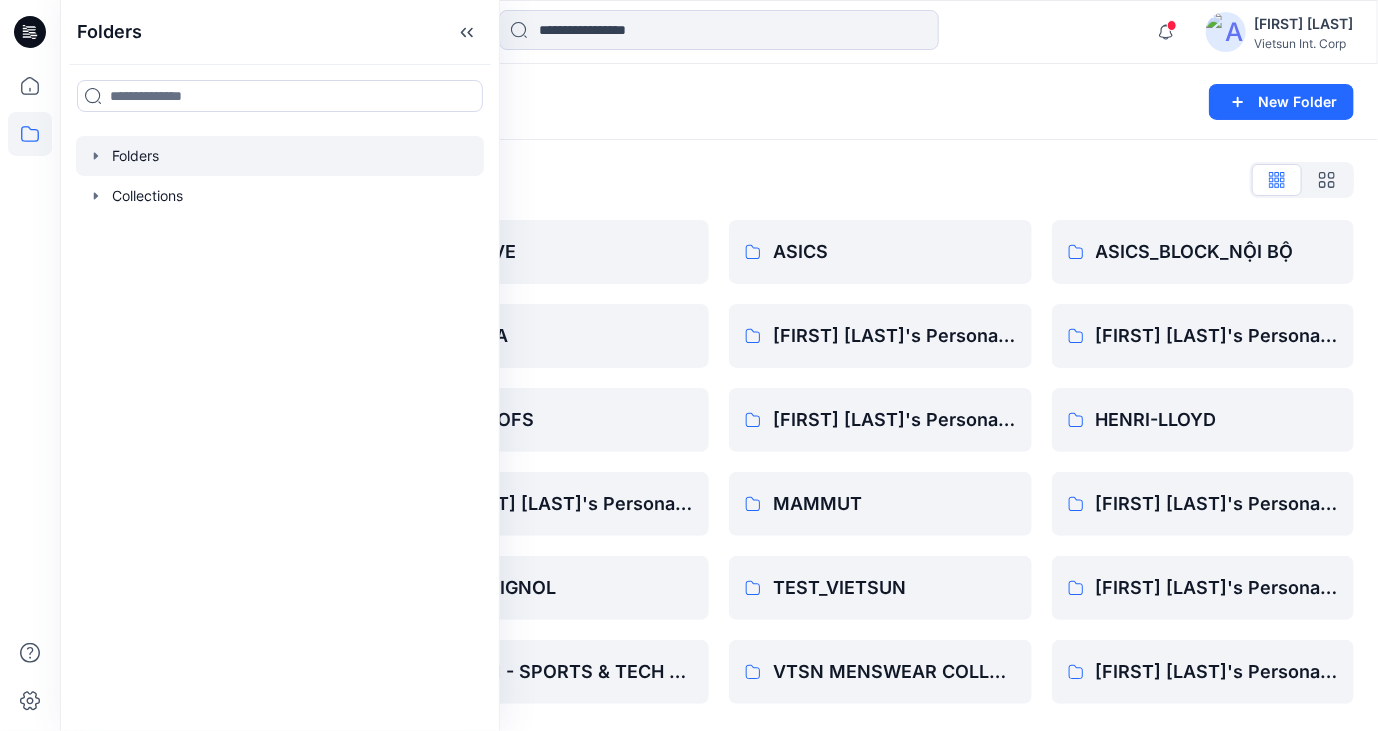 click on "Folders List" at bounding box center [719, 180] 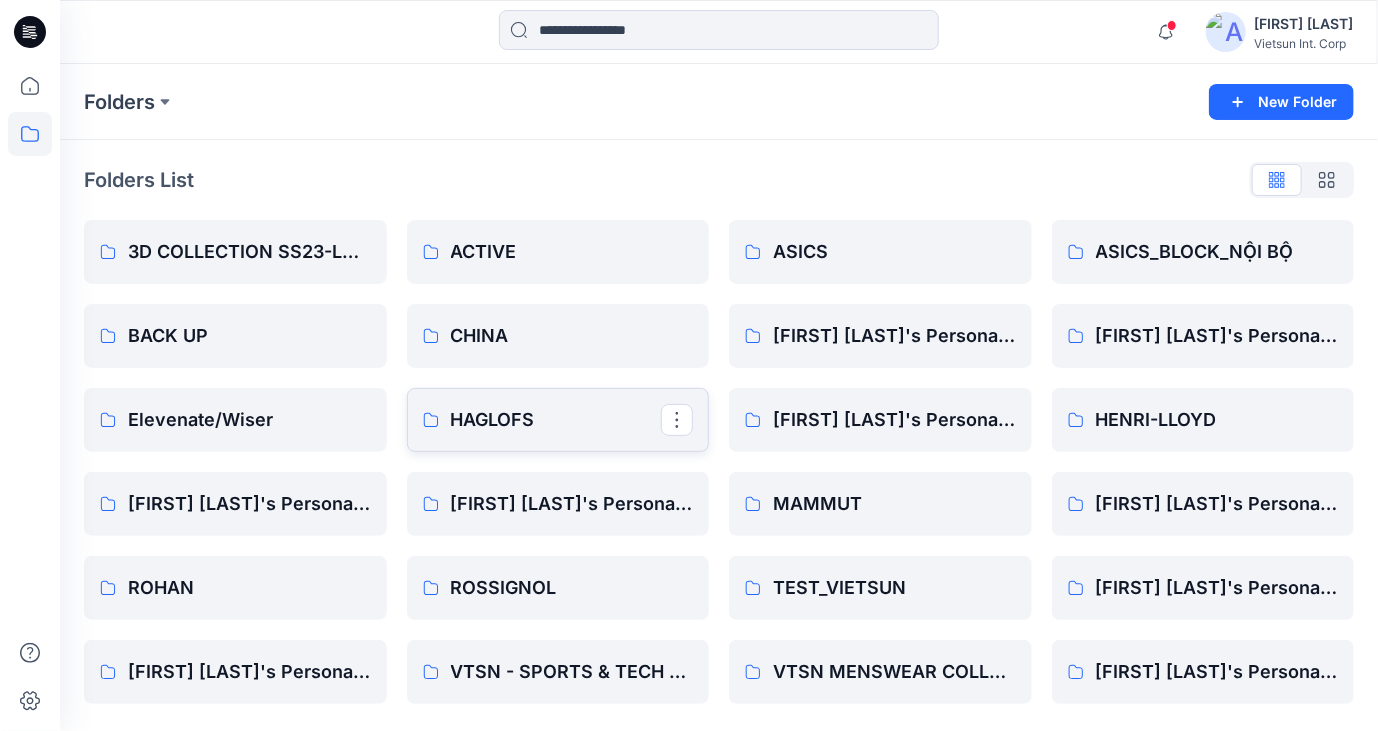 click on "HAGLOFS" at bounding box center (556, 420) 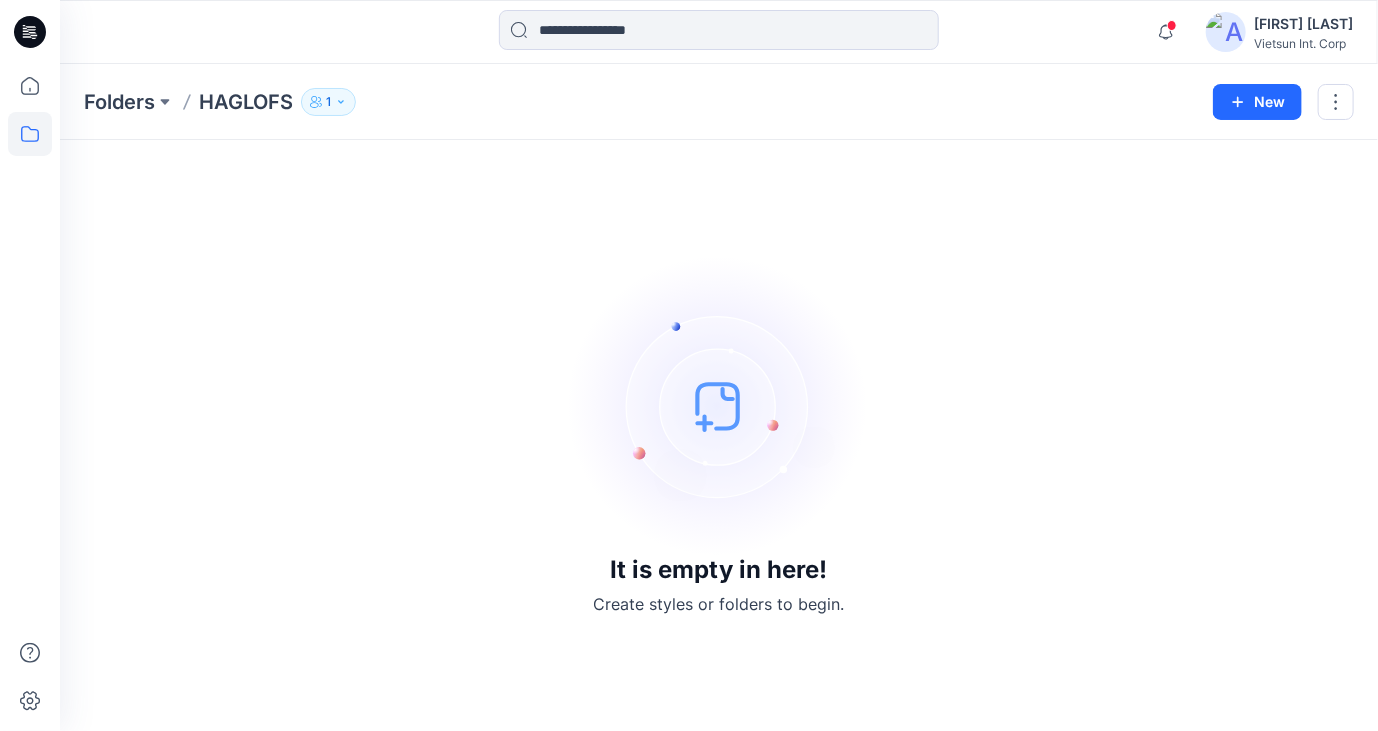 click on "It is empty in here! Create styles or folders to begin." at bounding box center [719, 435] 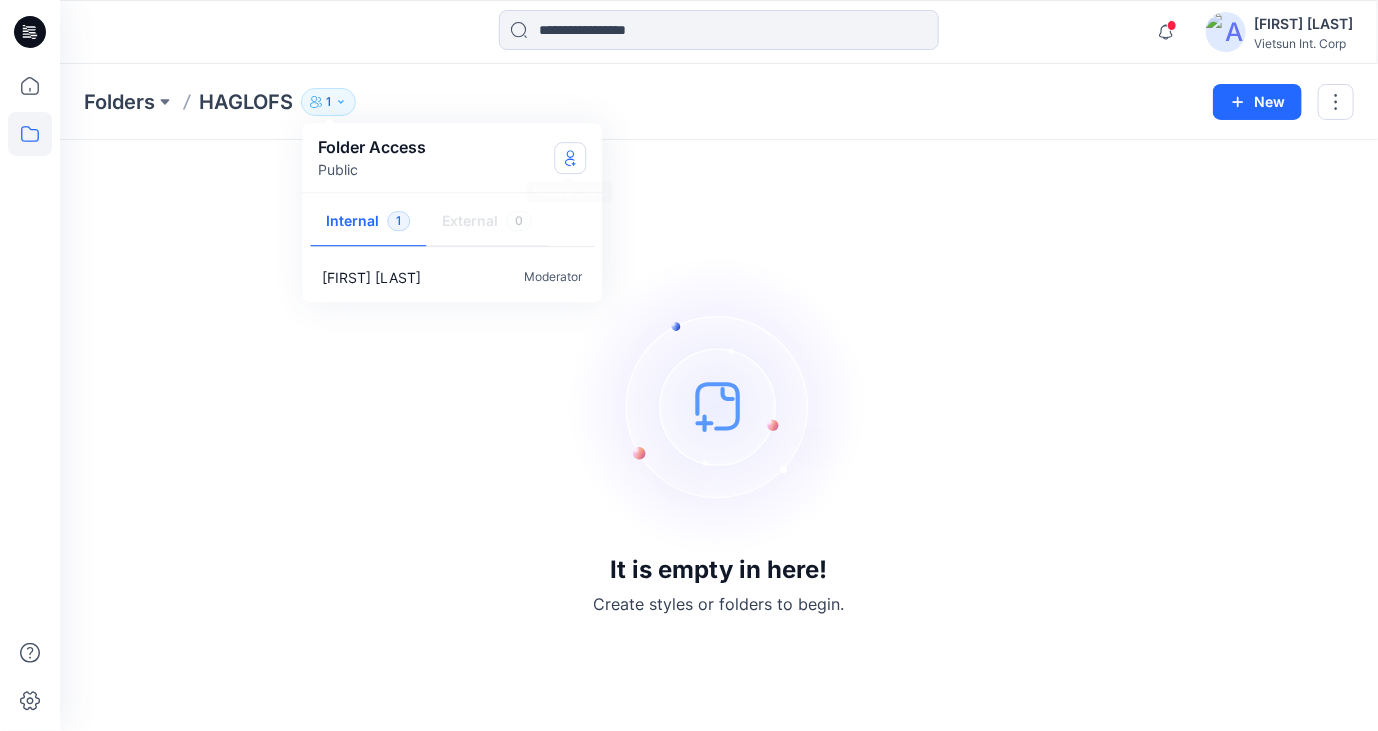 click 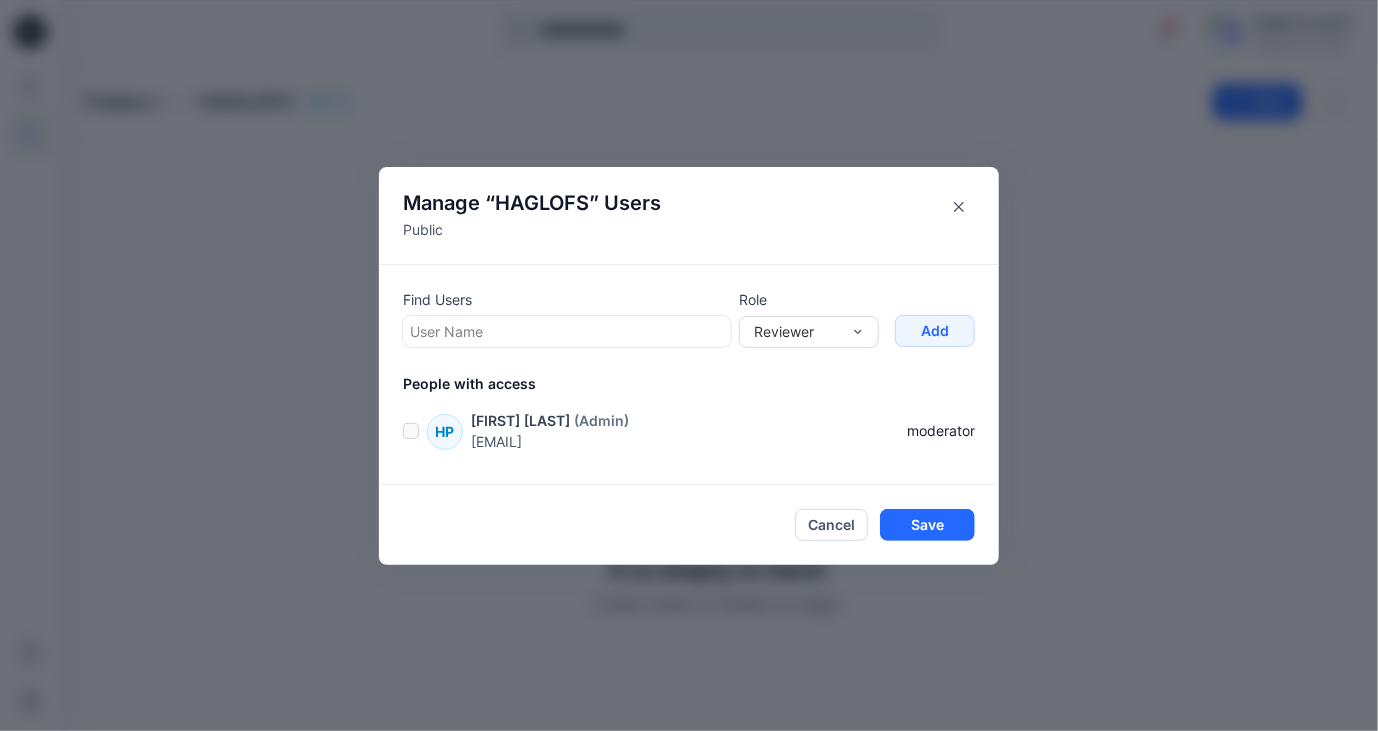 click at bounding box center (567, 331) 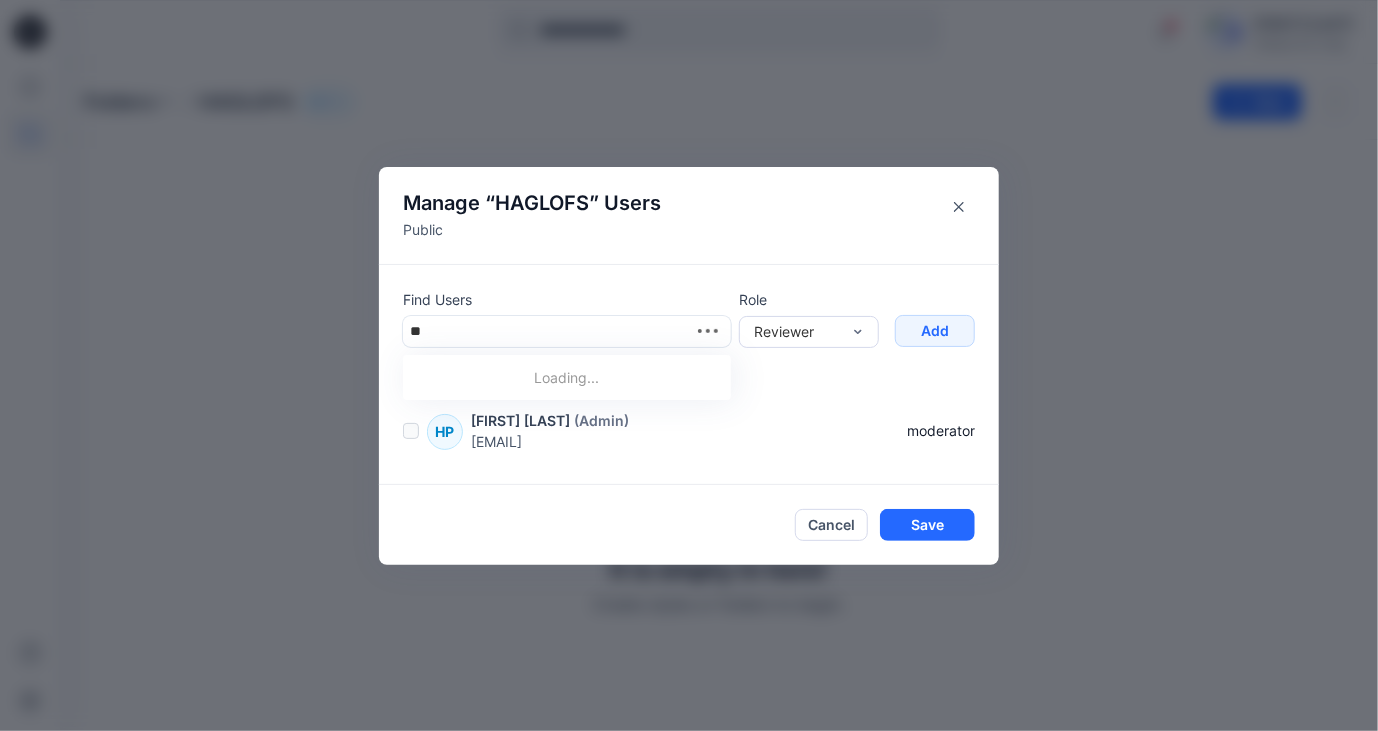 type on "***" 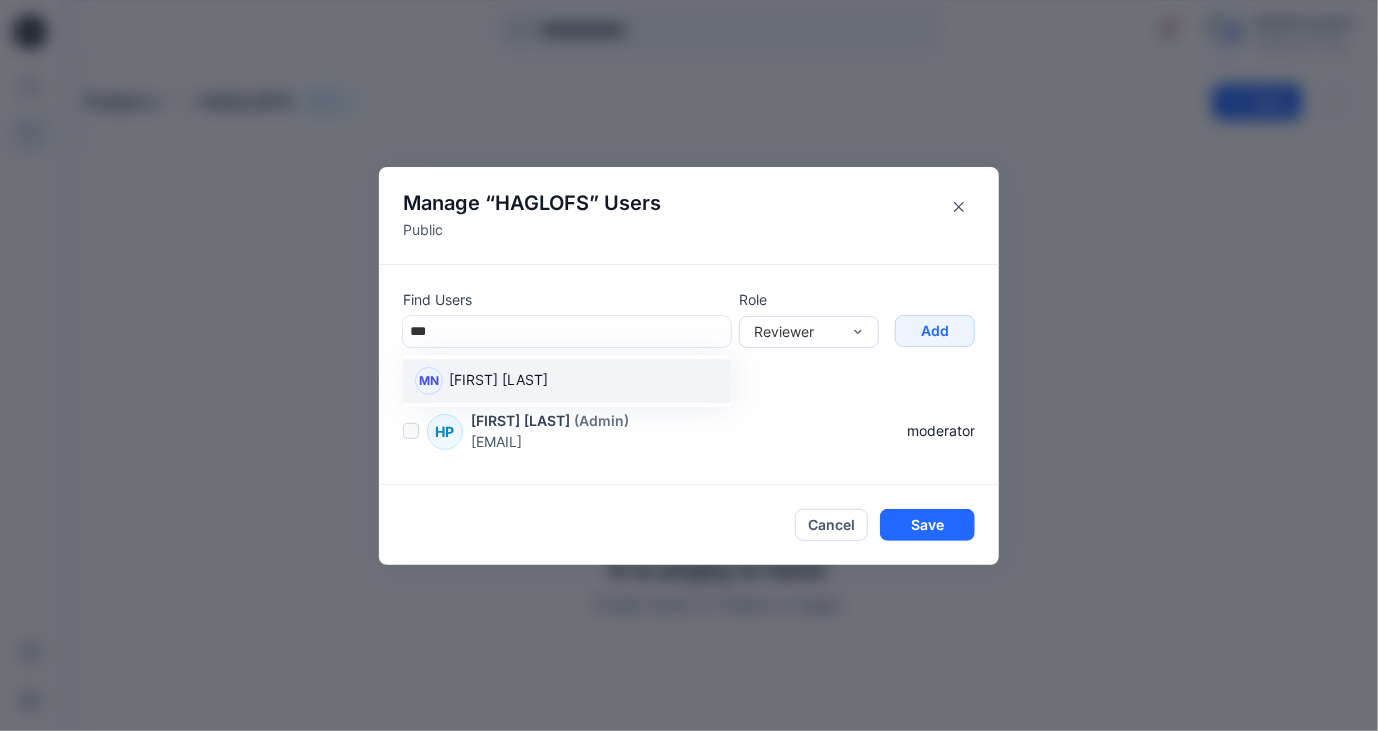 click on "[FIRST] [LAST]" at bounding box center (498, 382) 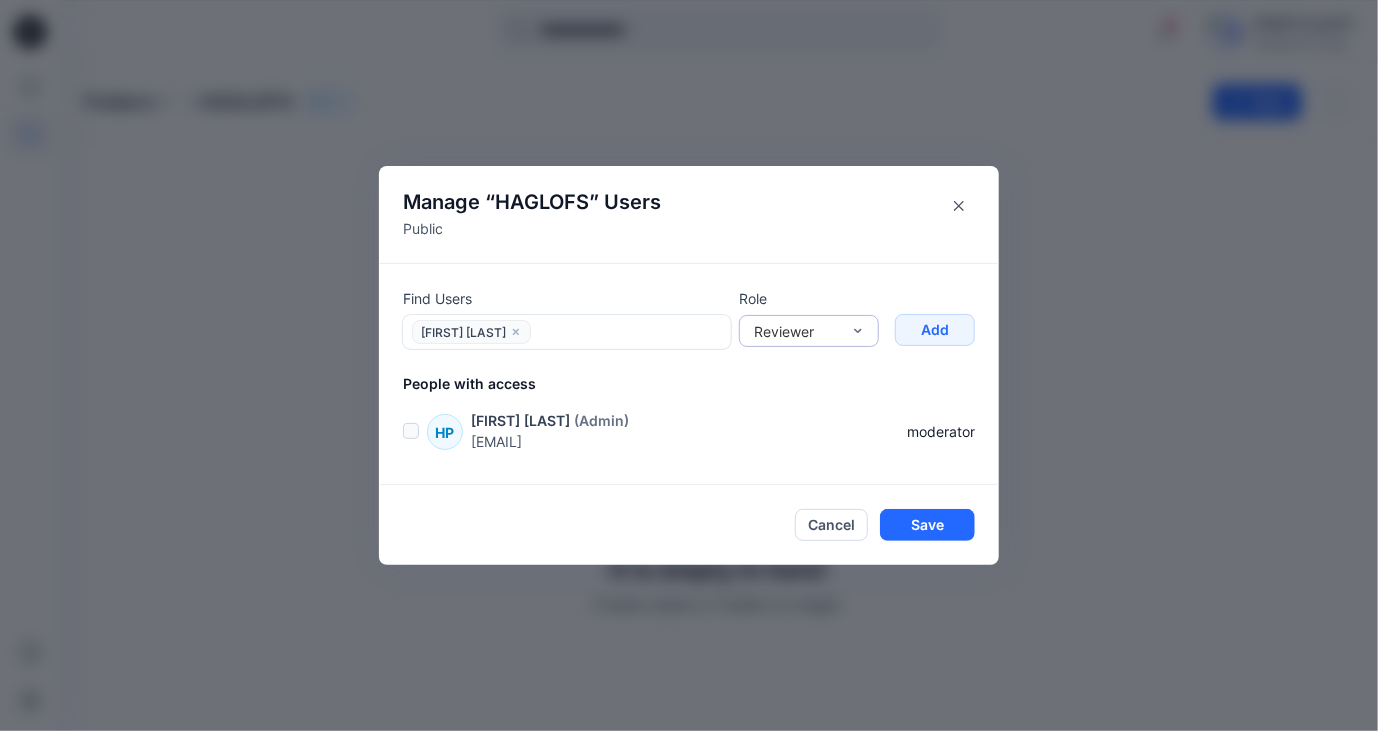 click on "Reviewer" at bounding box center (797, 331) 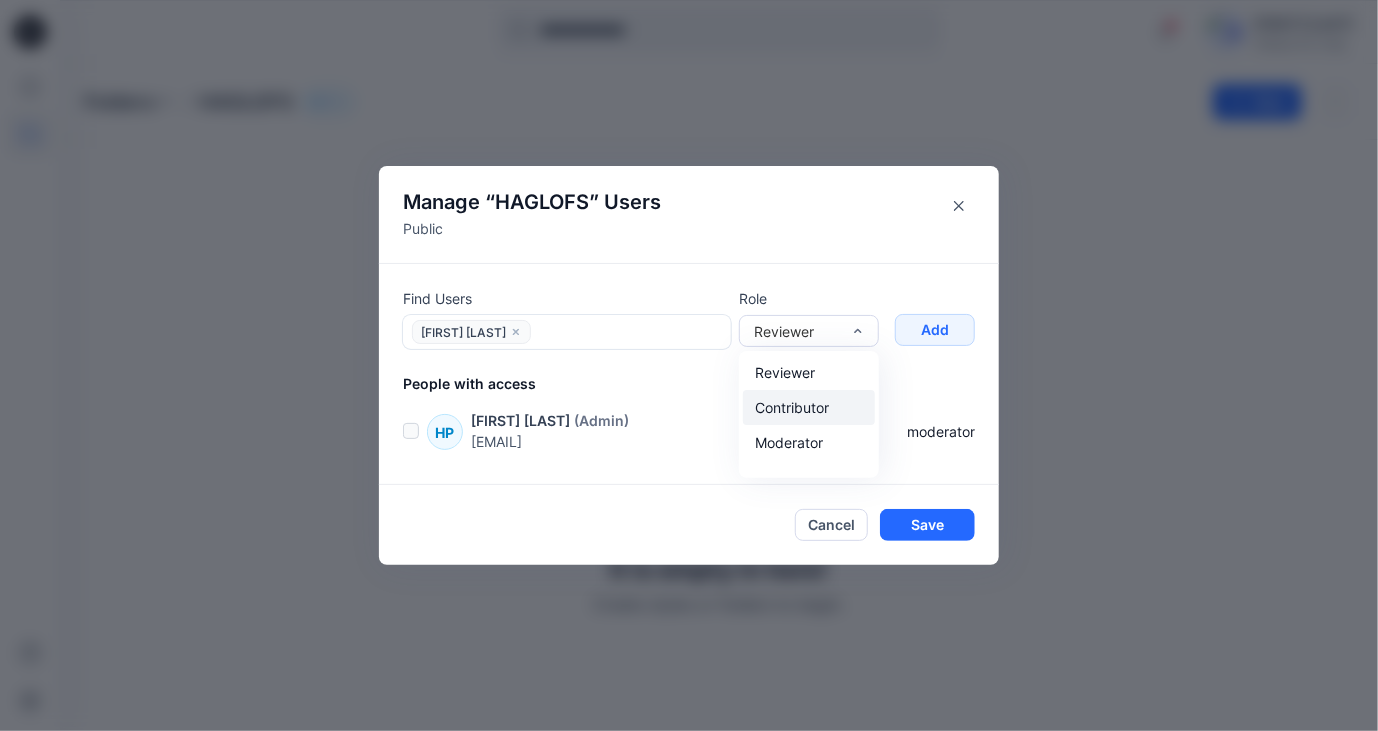 click on "Contributor" at bounding box center [809, 407] 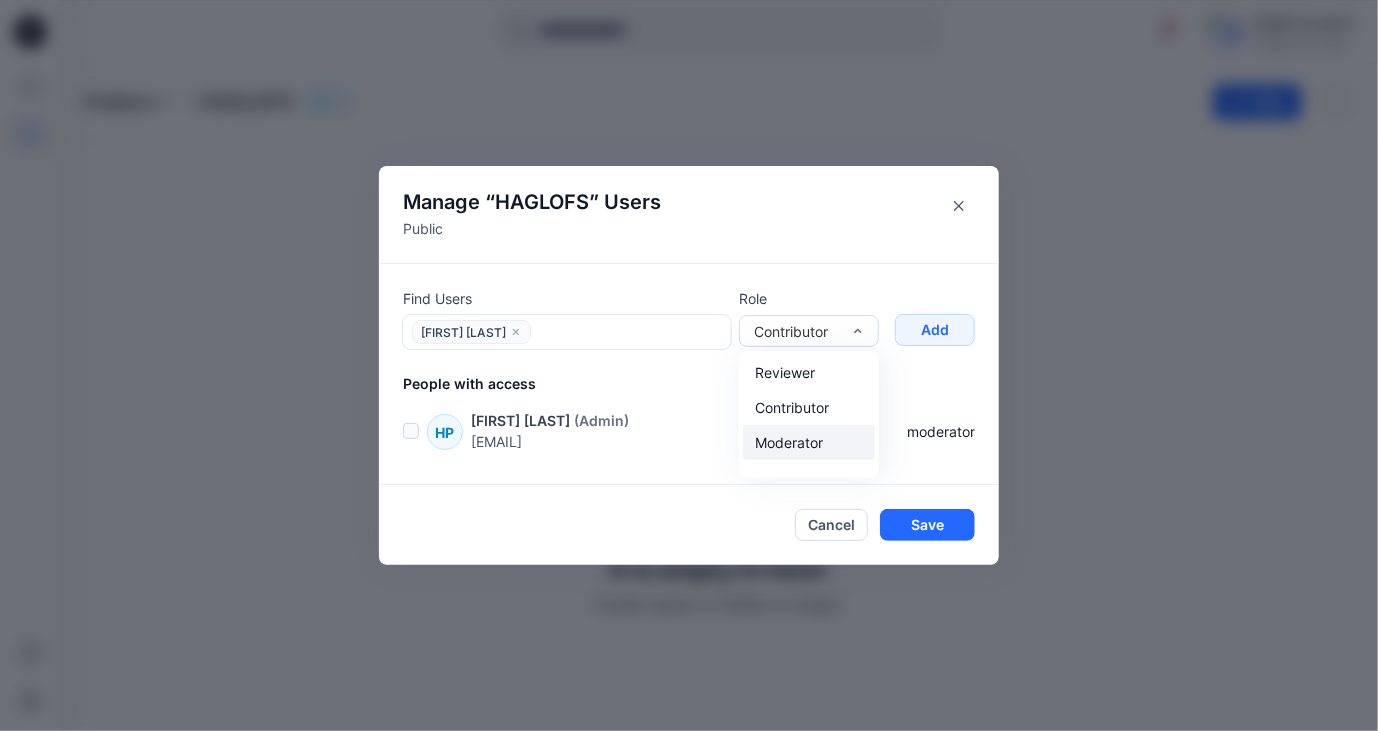 click on "Moderator" at bounding box center (809, 442) 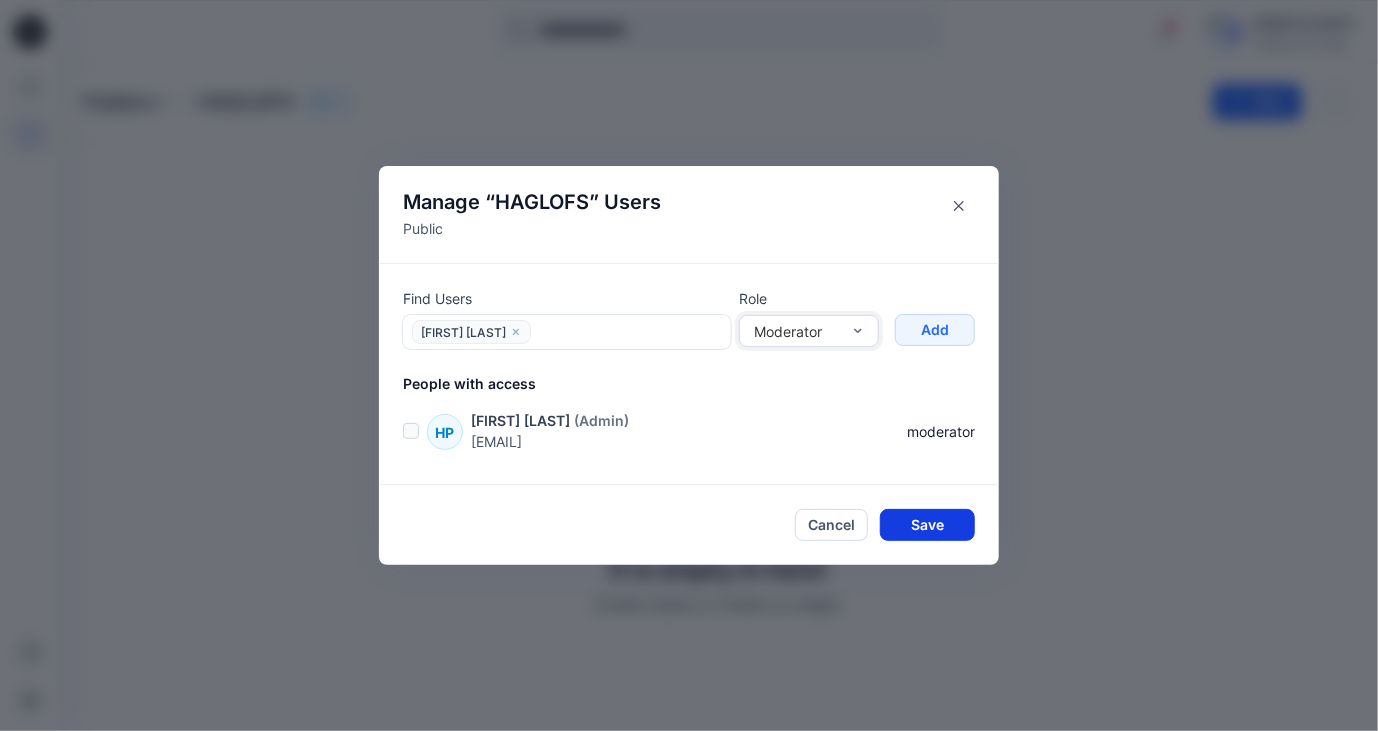 click on "Save" at bounding box center (927, 525) 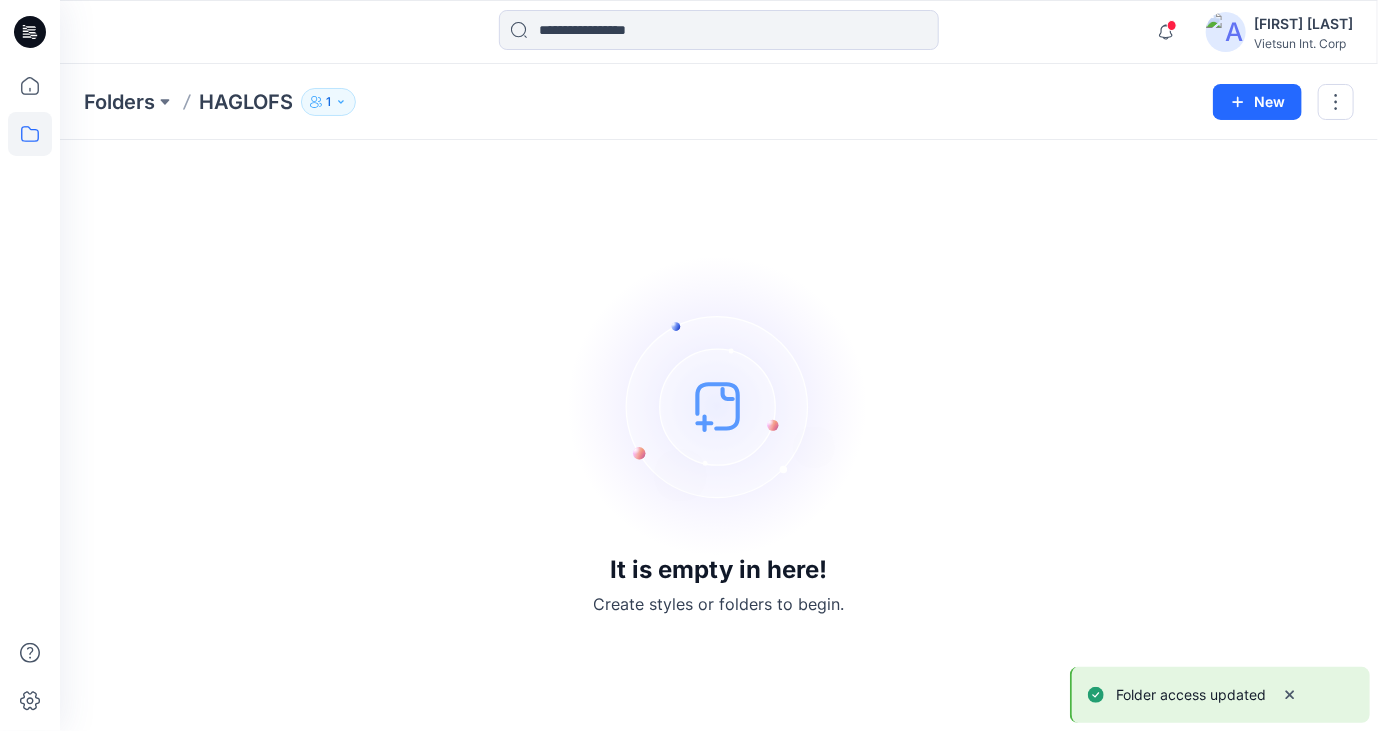 click on "1" at bounding box center (328, 102) 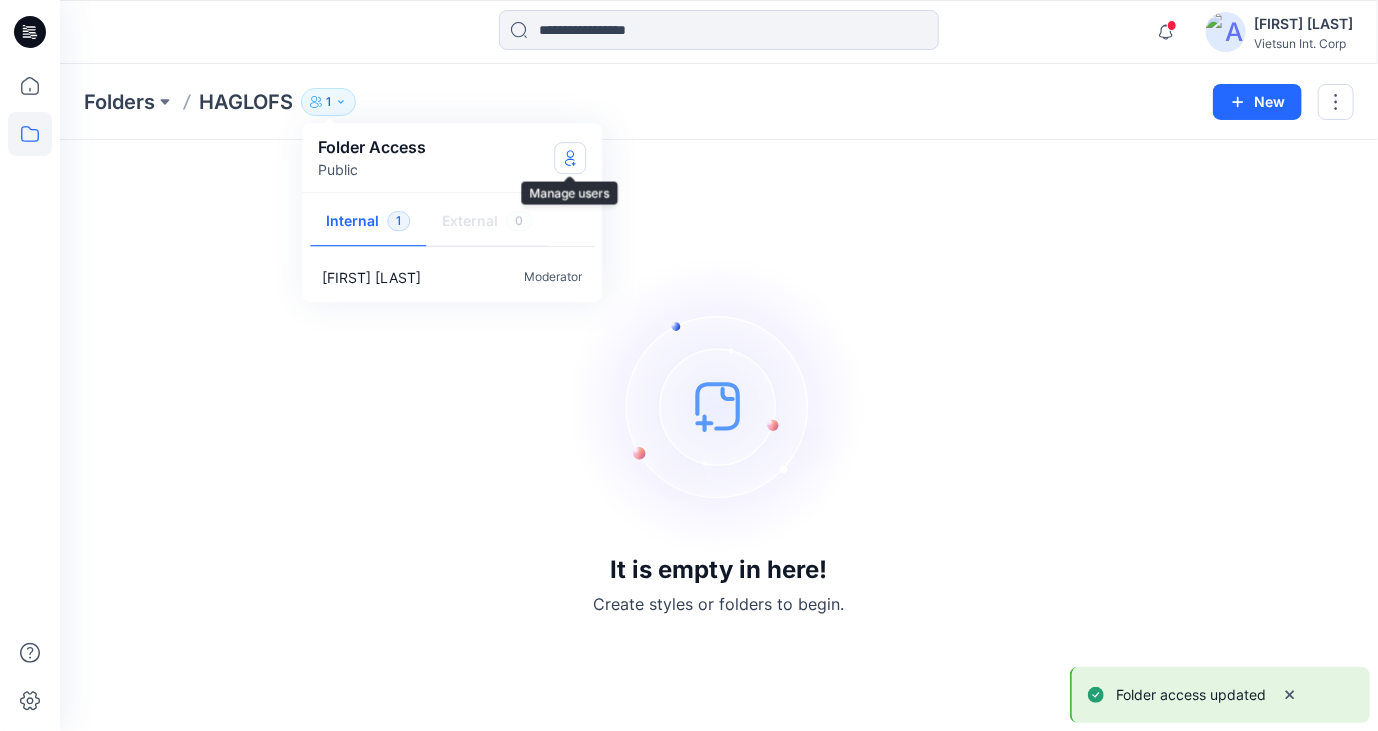 click 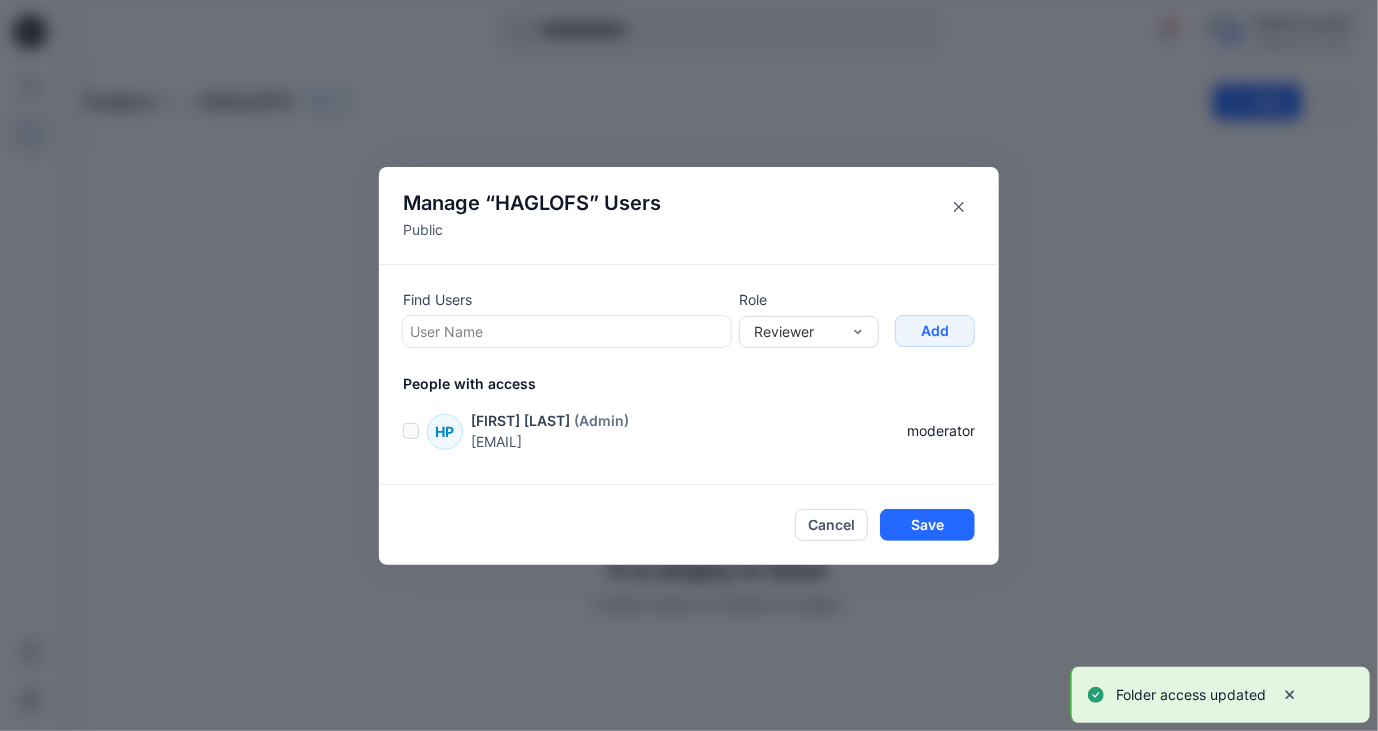 click at bounding box center [567, 331] 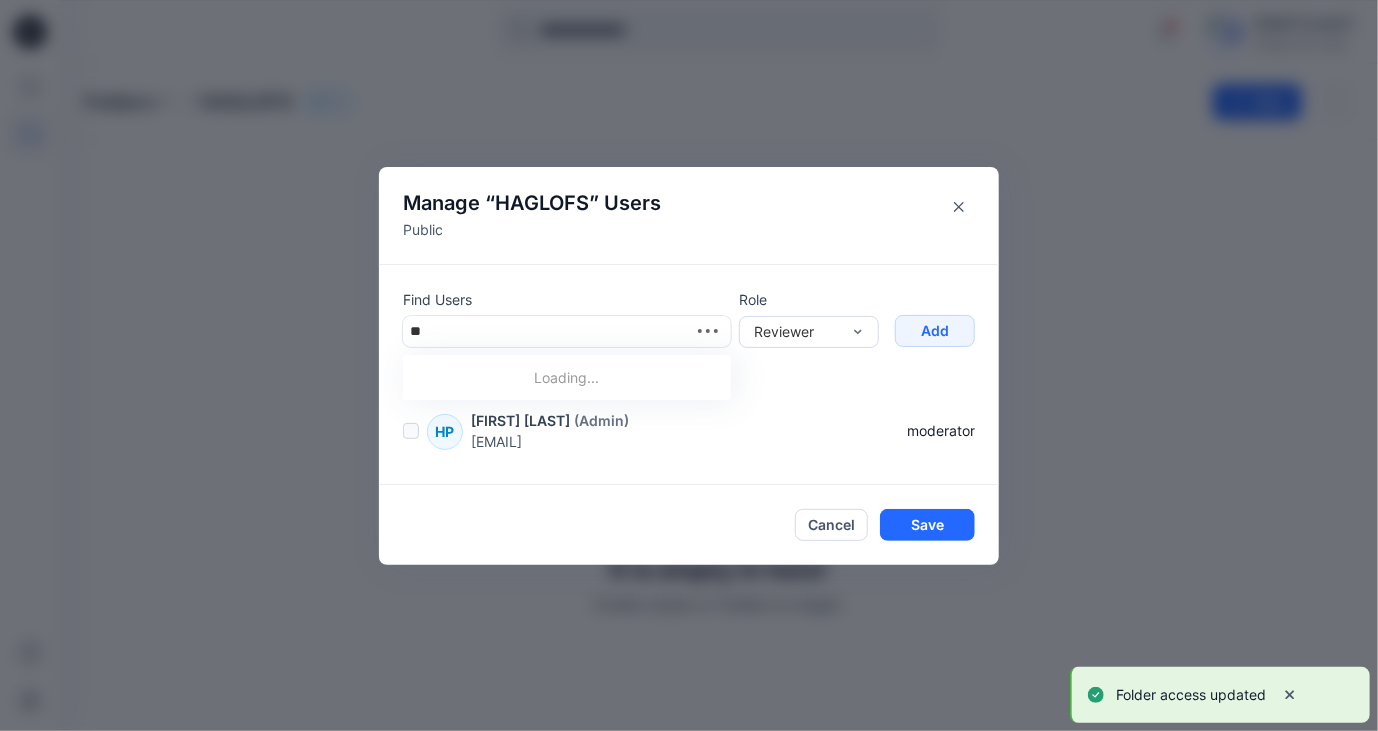 type on "***" 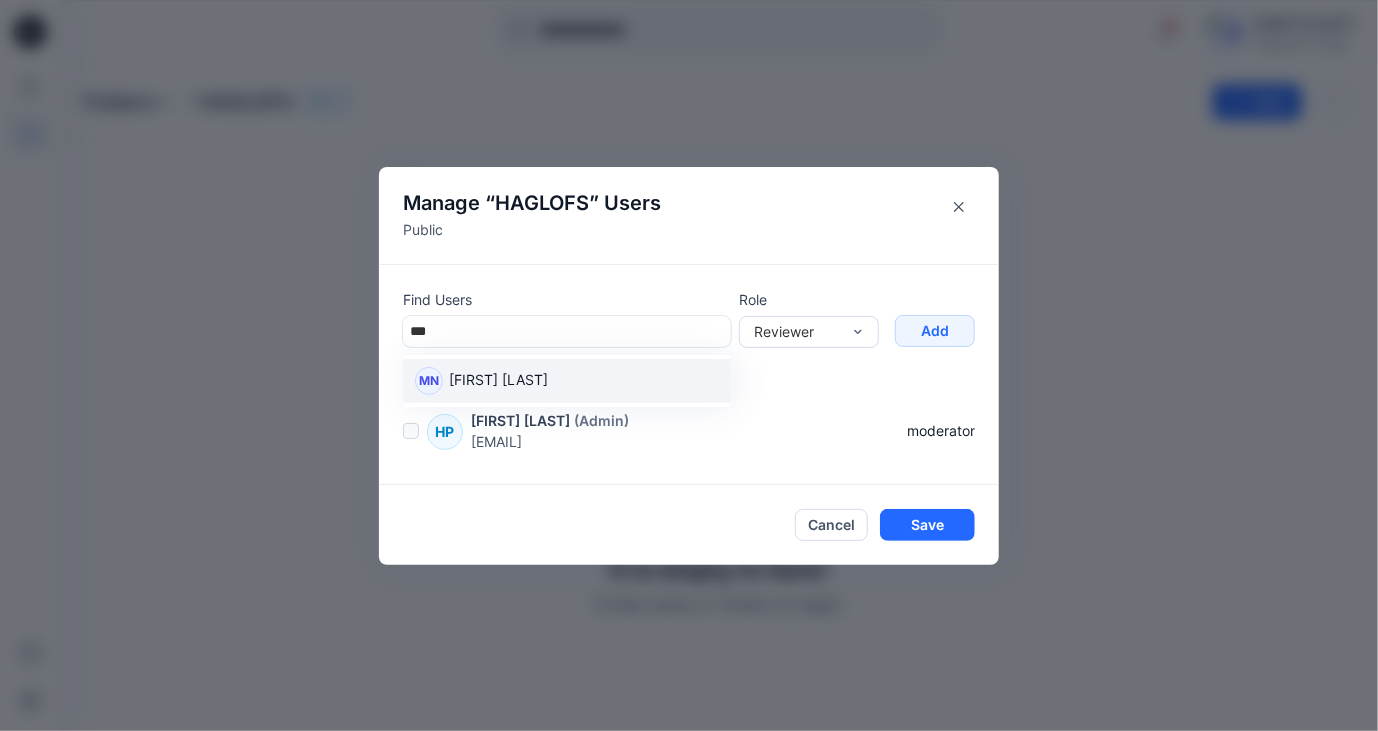 click on "[FIRST] [LAST]" at bounding box center [498, 382] 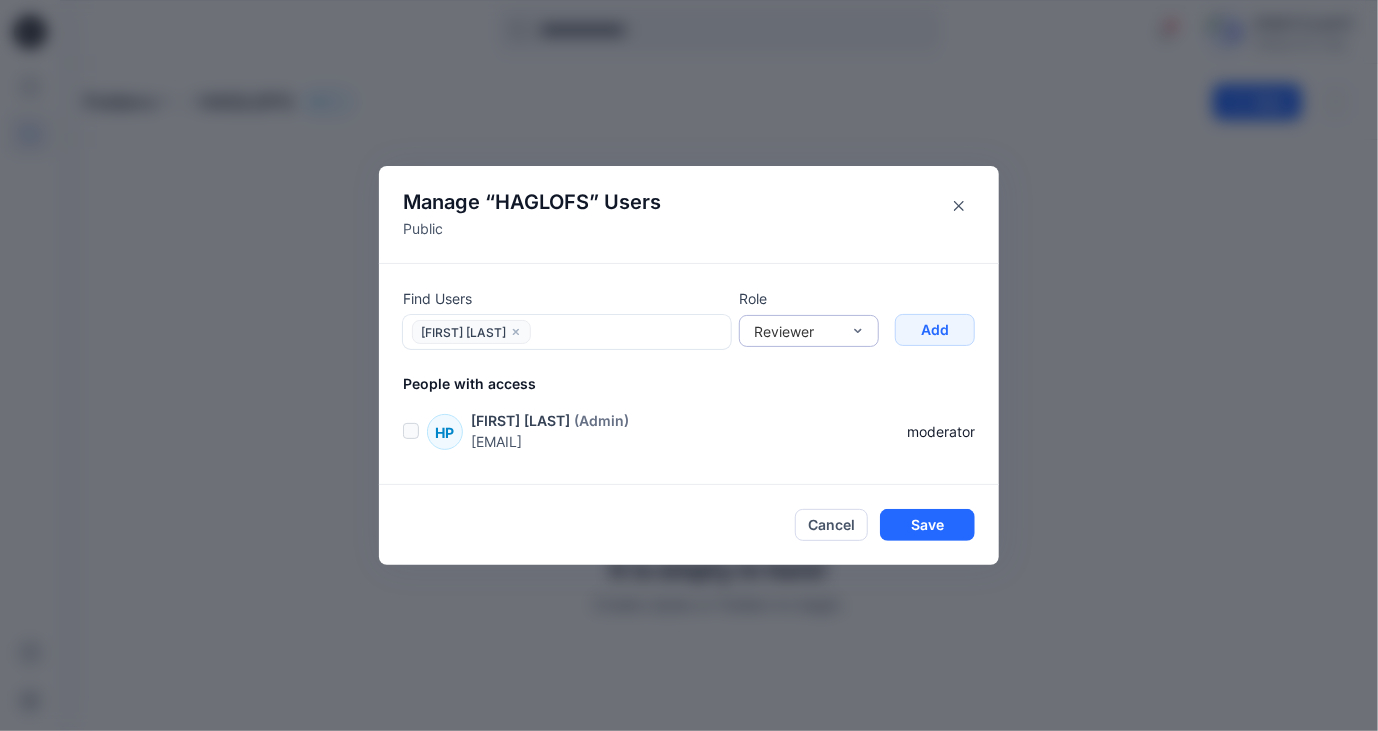 click on "Reviewer" at bounding box center (797, 331) 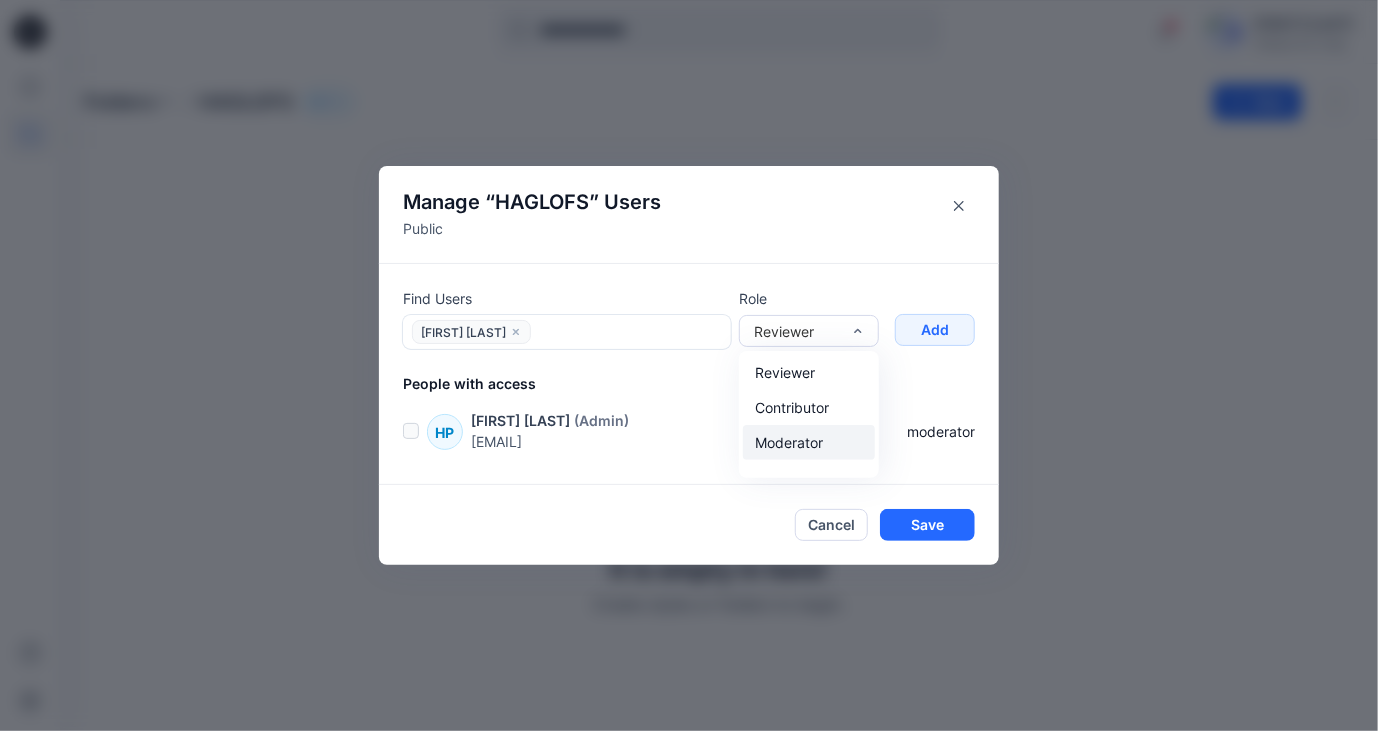 click on "Moderator" at bounding box center [809, 442] 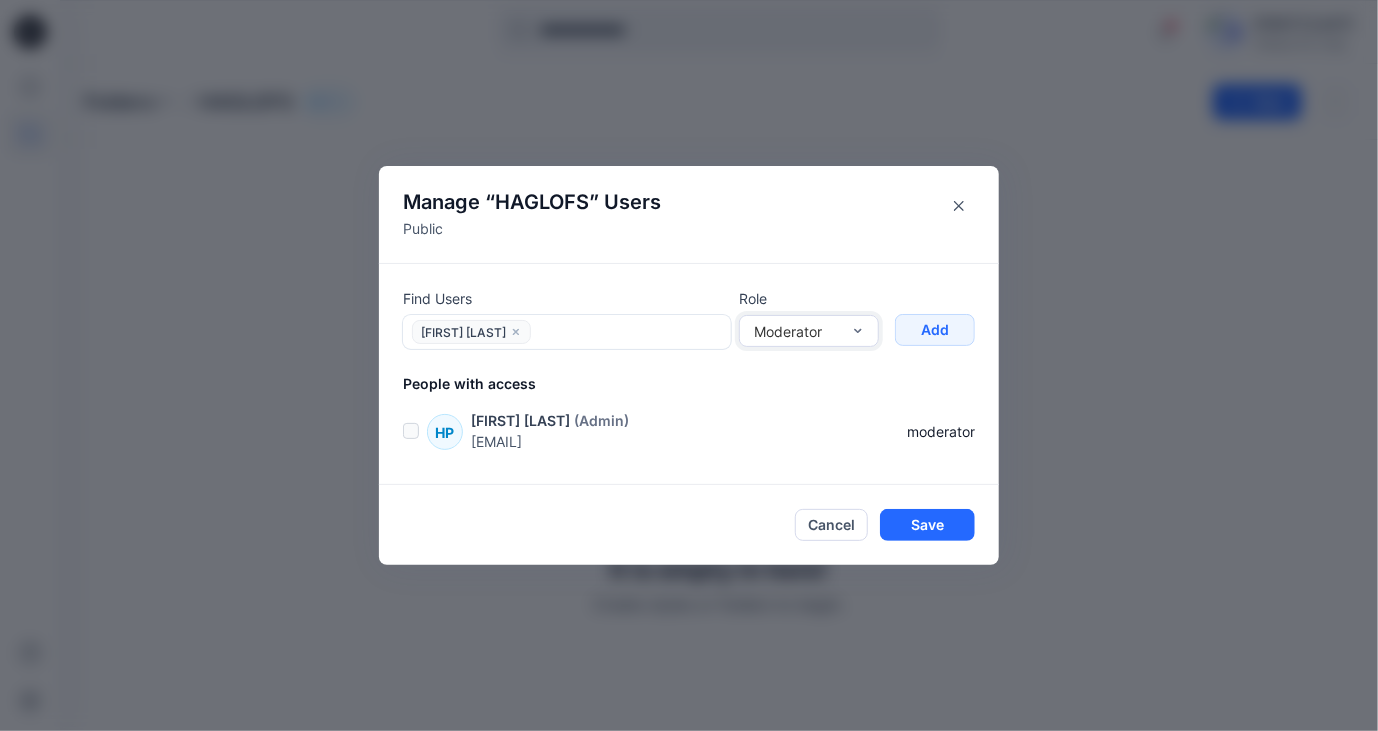 click on "Add" at bounding box center [935, 330] 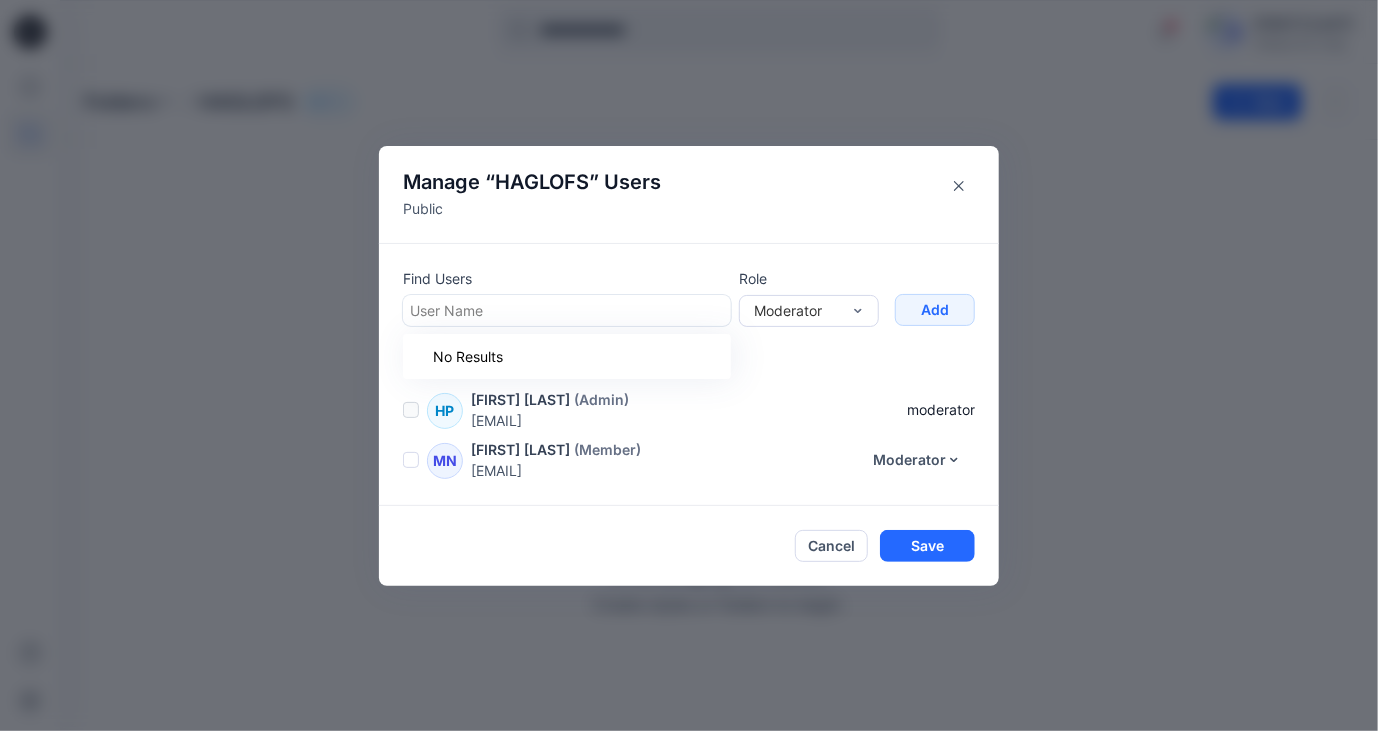 click at bounding box center [567, 310] 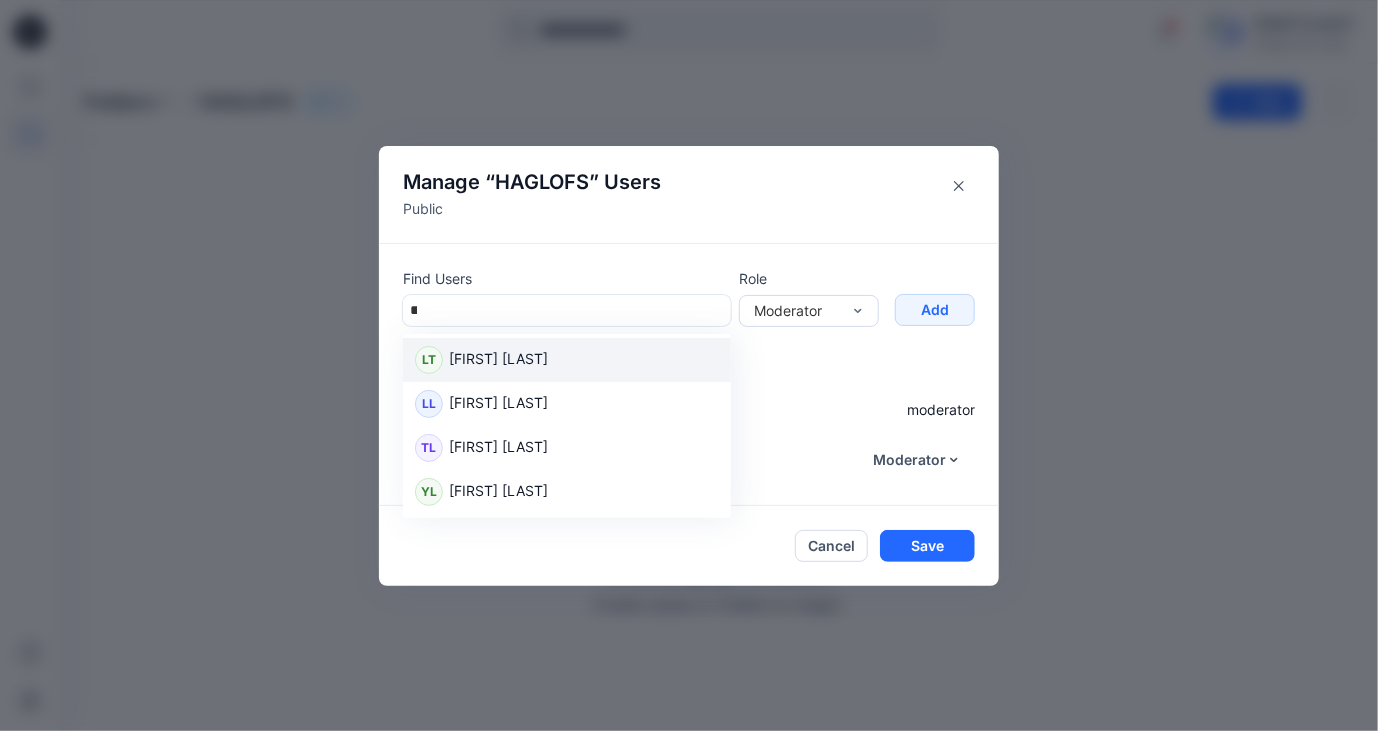 type on "***" 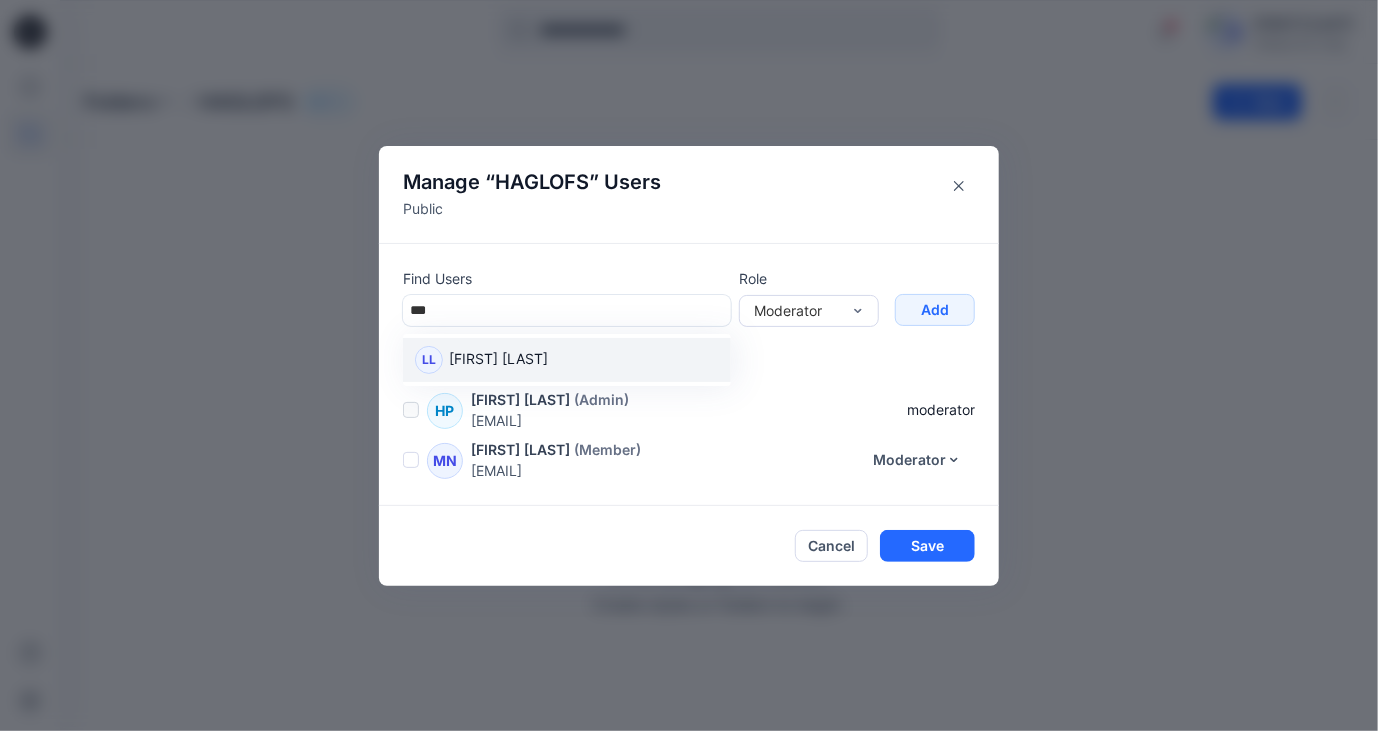 click on "LL [FIRST] [LAST]" at bounding box center [567, 360] 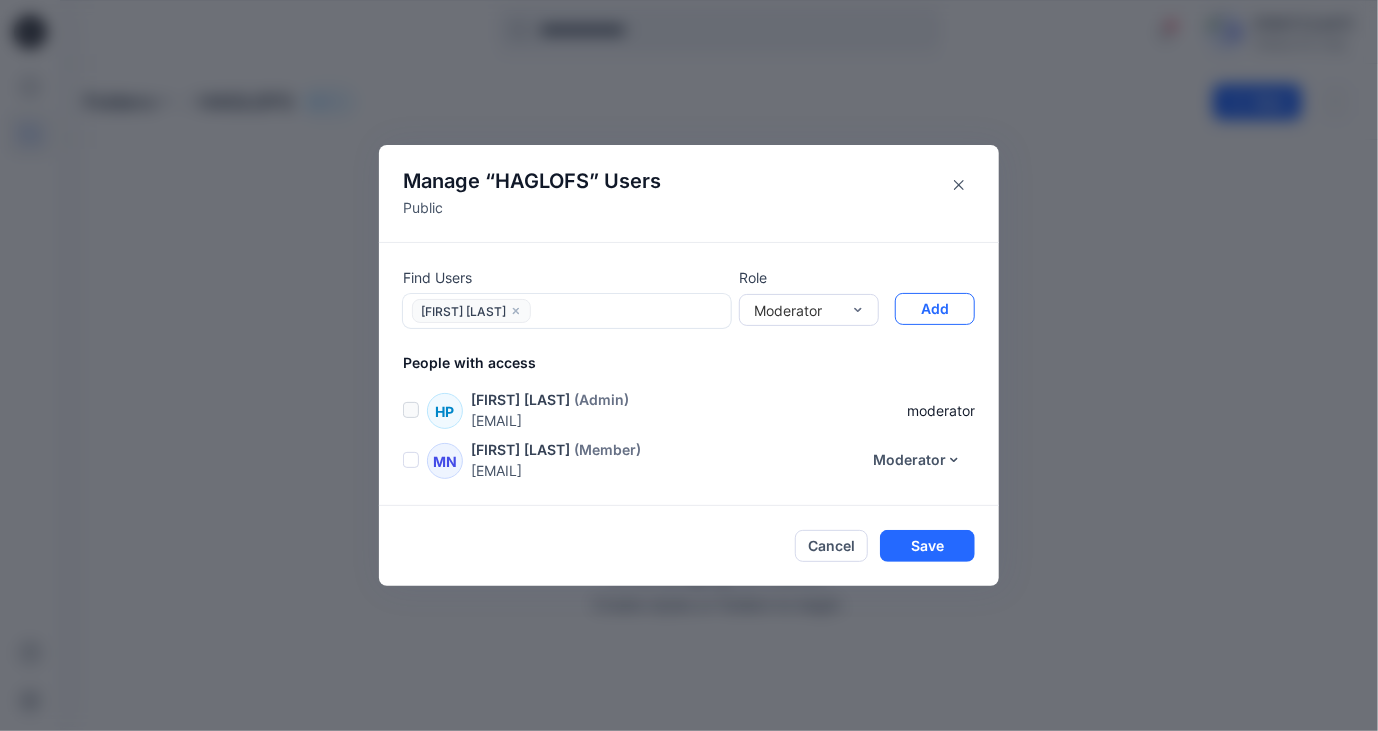 click on "Add" at bounding box center (935, 309) 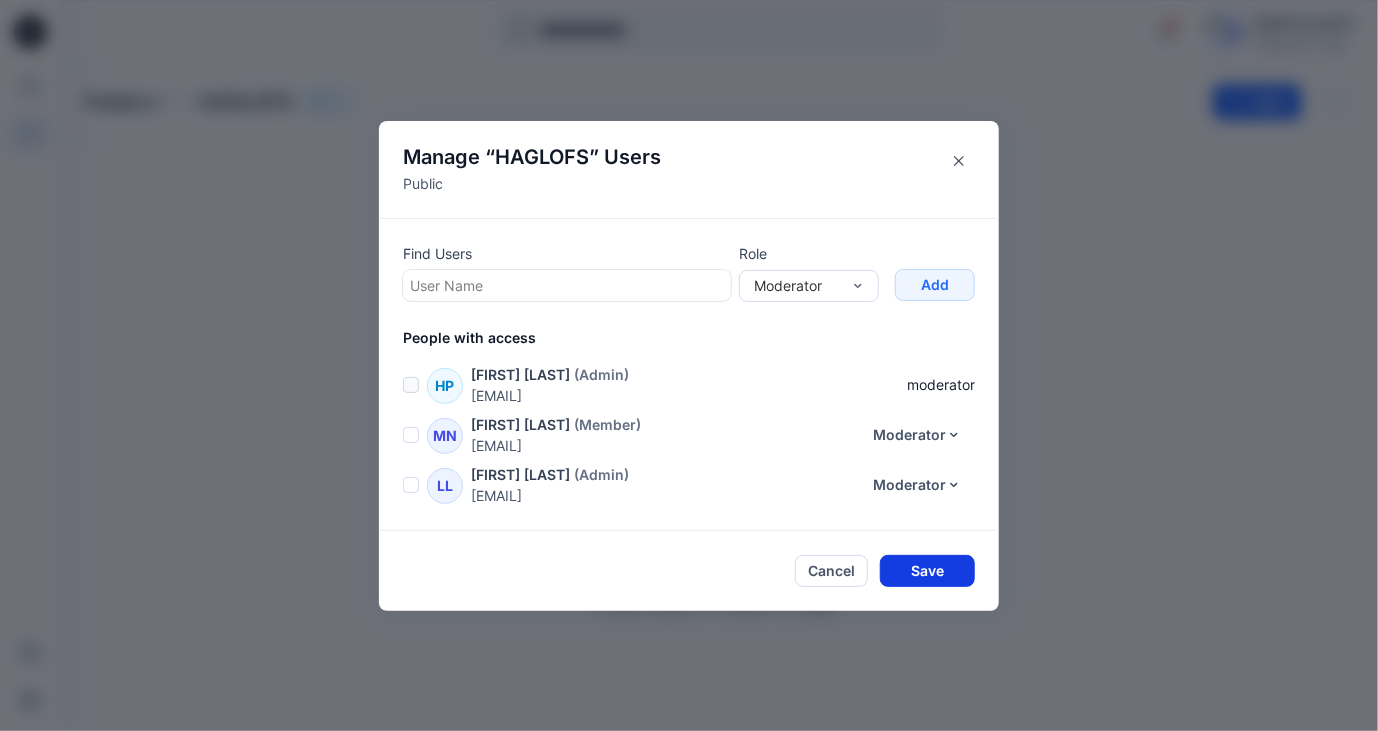 click on "Save" at bounding box center [927, 571] 